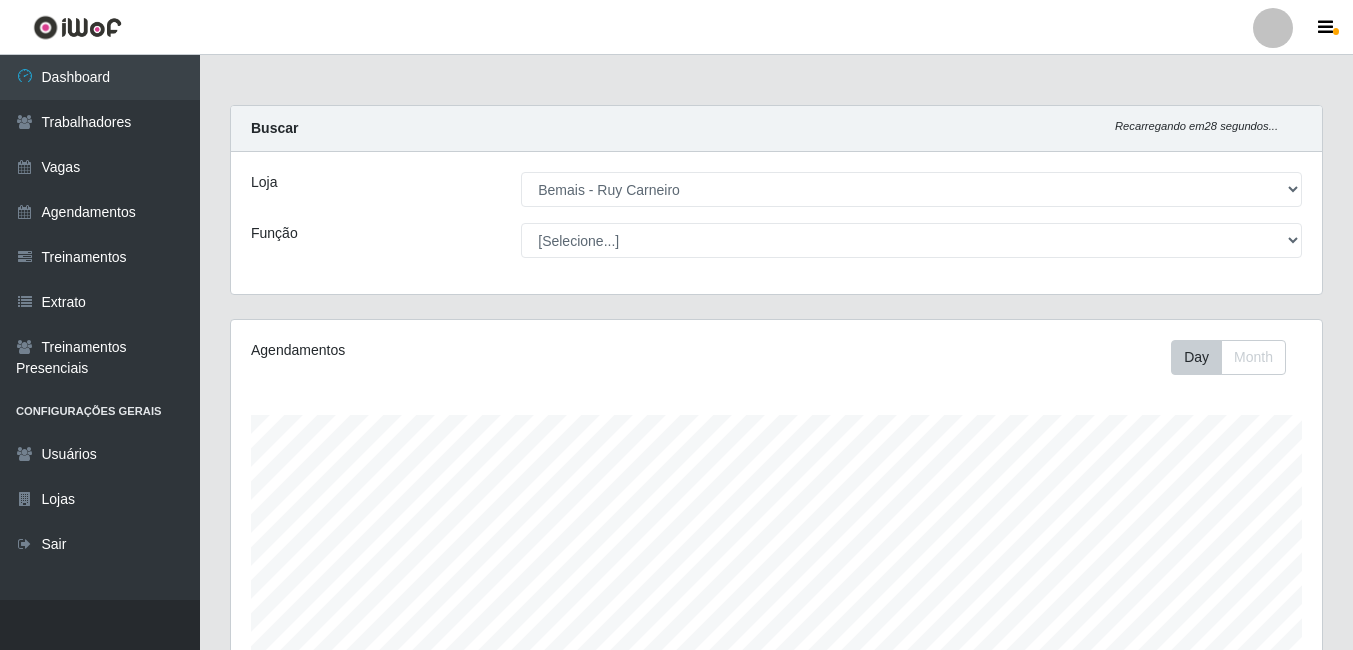 select on "230" 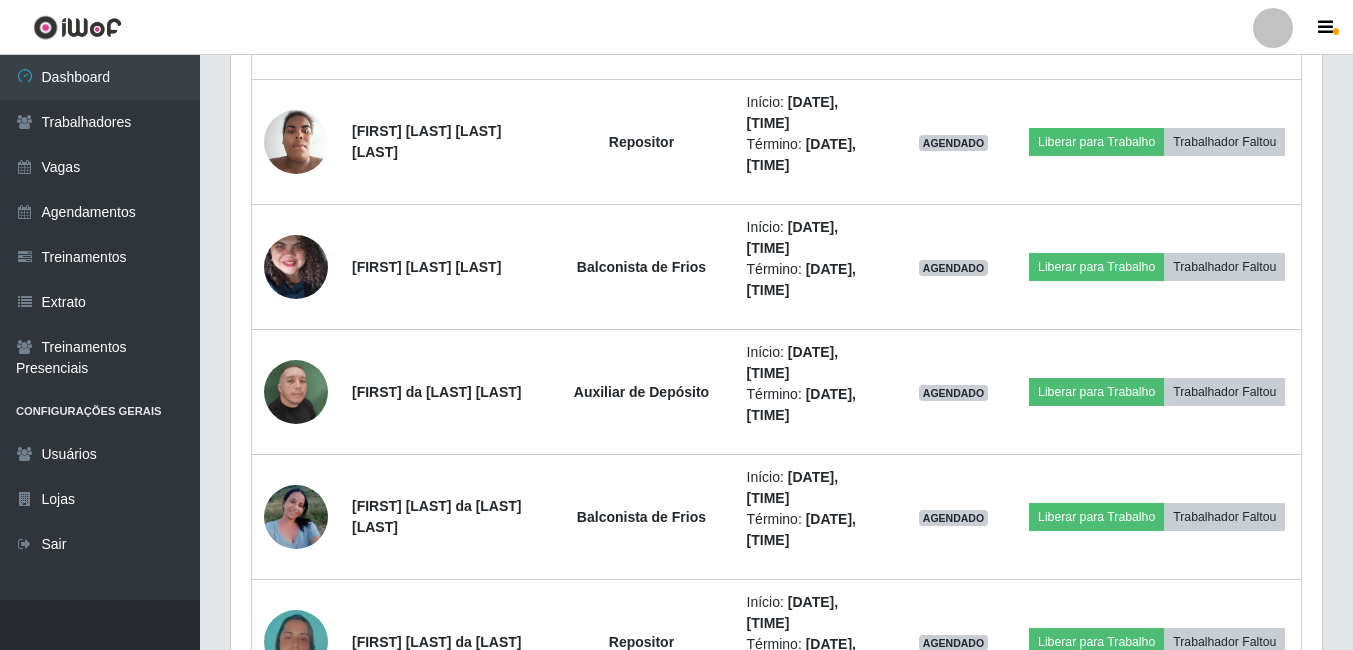 scroll, scrollTop: 999585, scrollLeft: 998909, axis: both 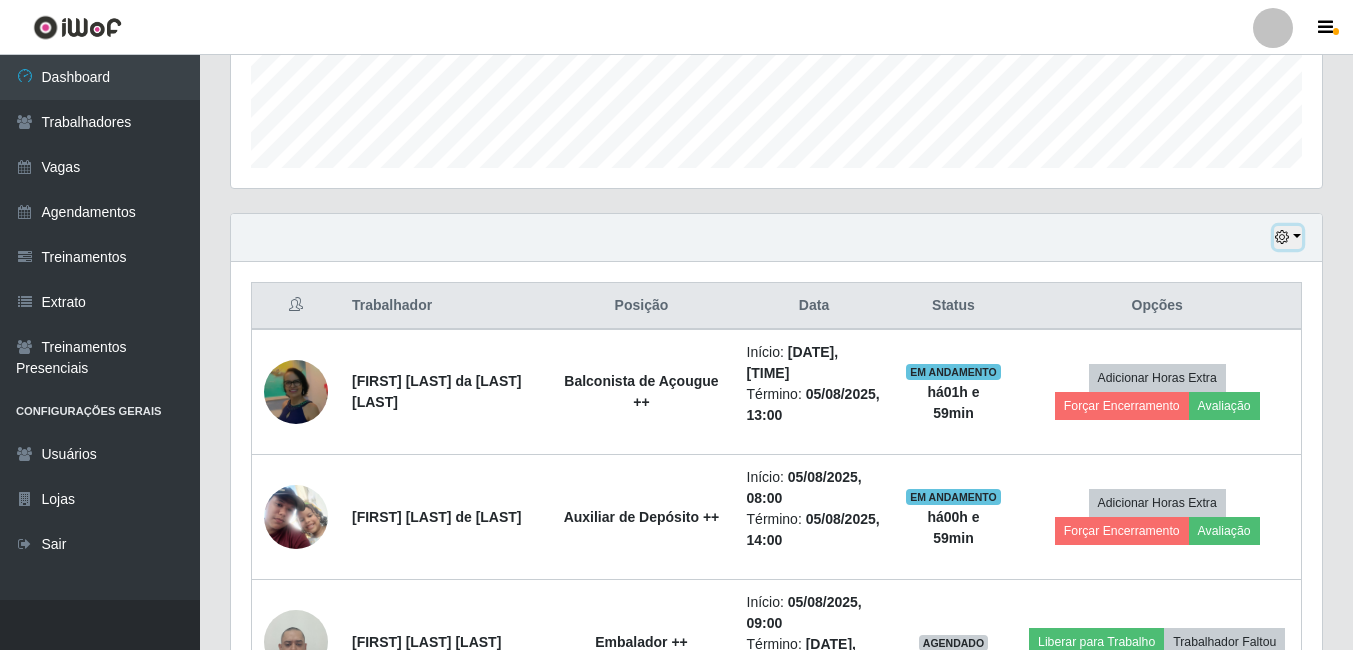 click at bounding box center [1288, 237] 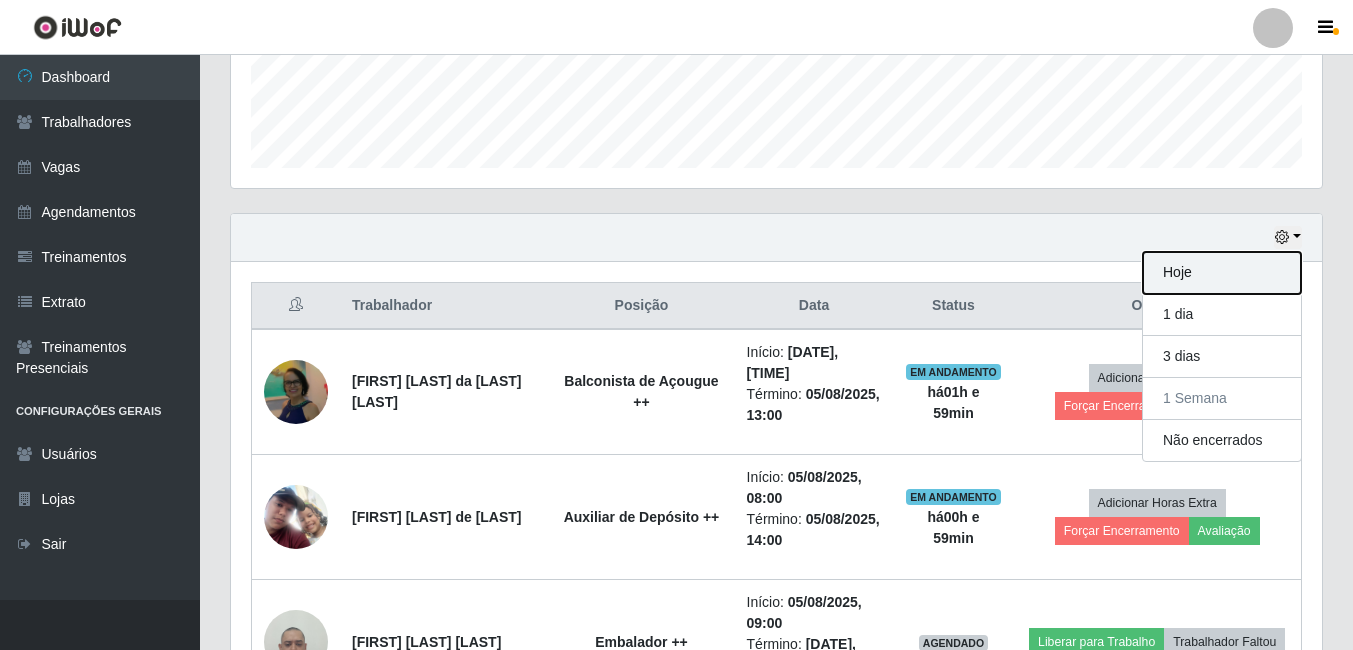 click on "Hoje" at bounding box center (1222, 273) 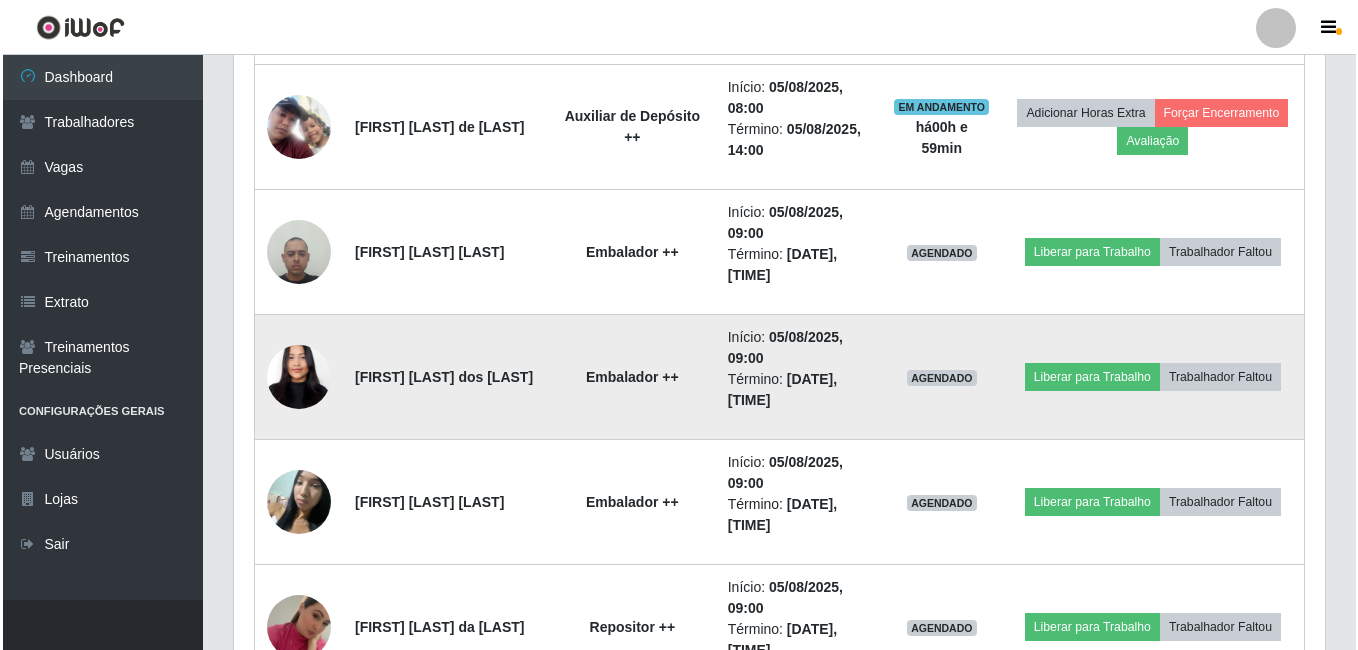 scroll, scrollTop: 947, scrollLeft: 0, axis: vertical 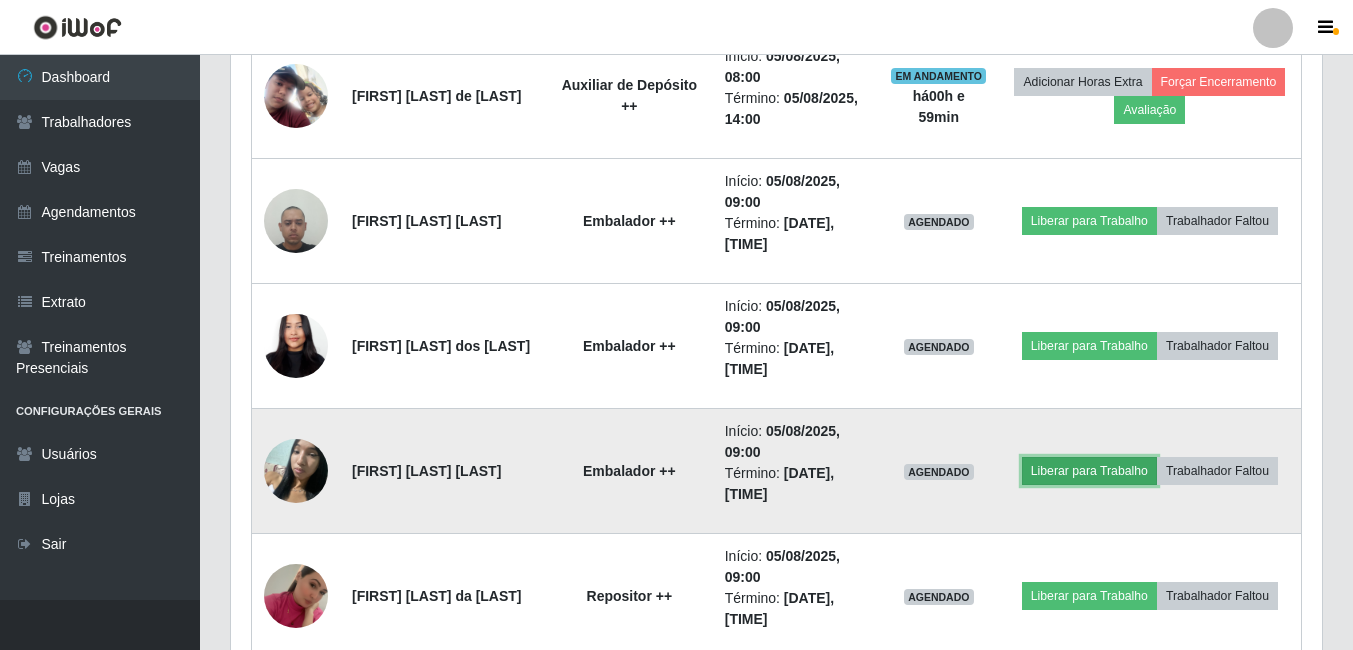 click on "Liberar para Trabalho" at bounding box center (1089, 471) 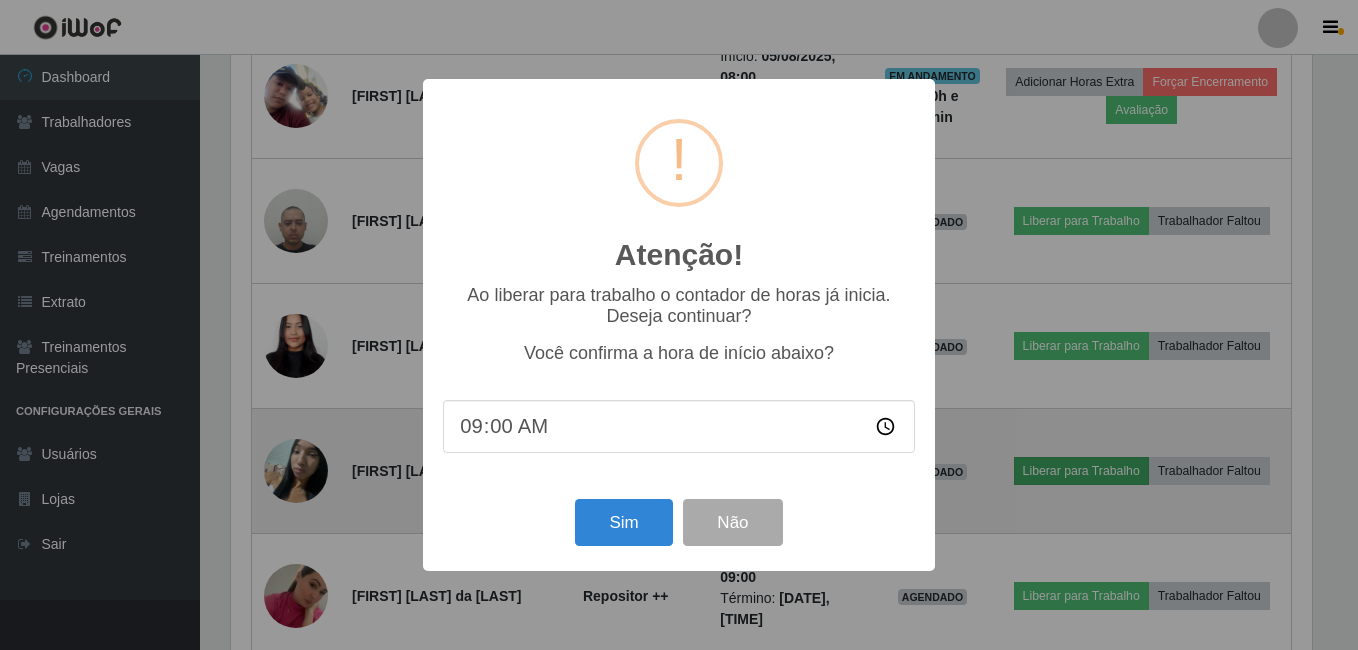 scroll, scrollTop: 999585, scrollLeft: 998919, axis: both 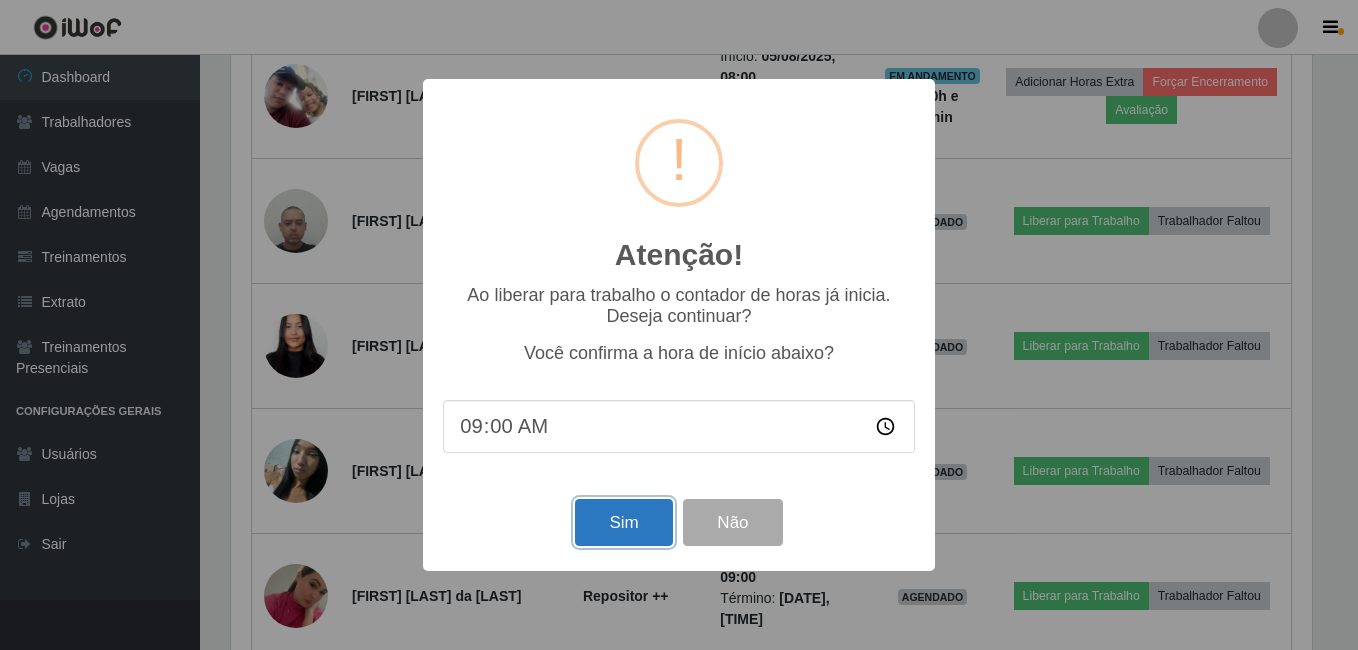 click on "Sim" at bounding box center [623, 522] 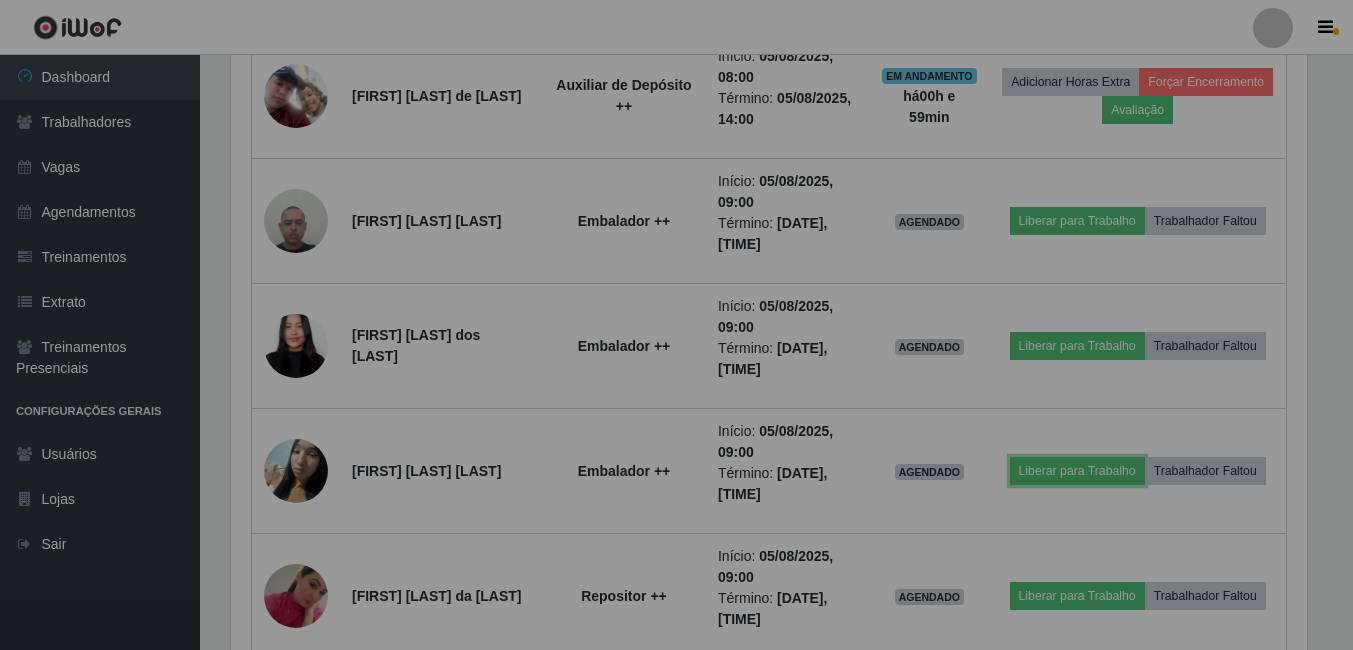 scroll, scrollTop: 999585, scrollLeft: 998909, axis: both 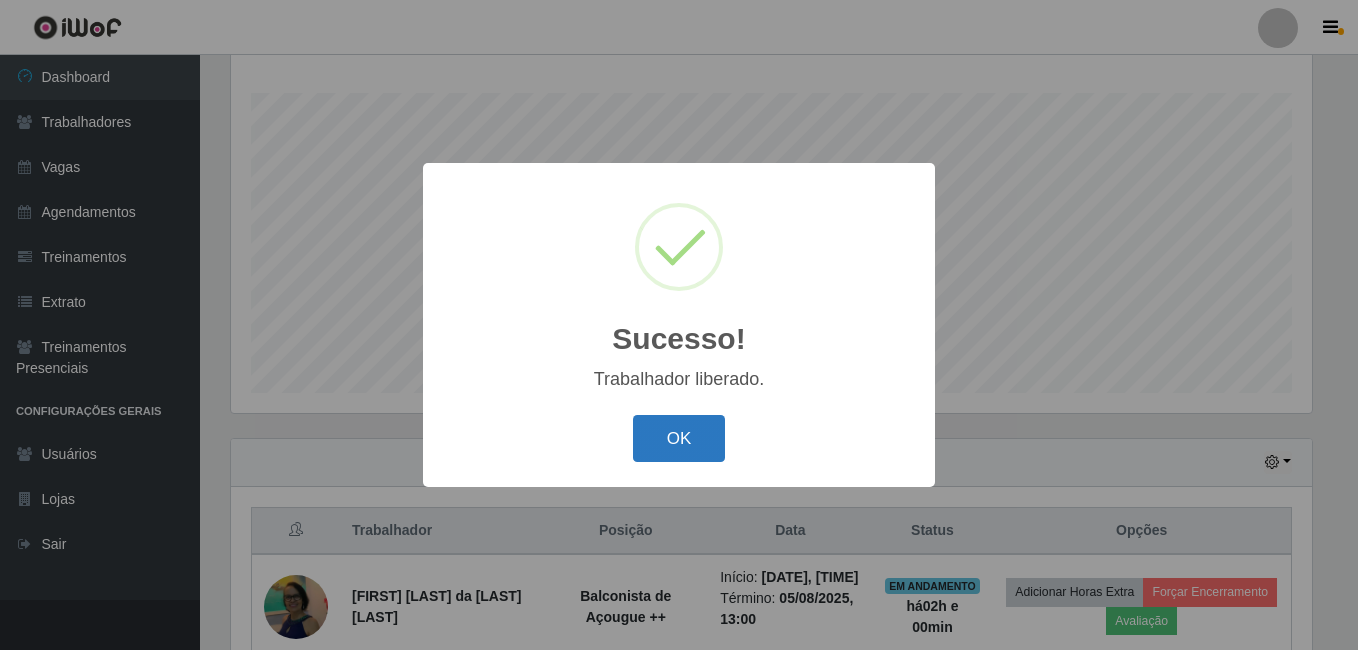 click on "OK" at bounding box center [679, 438] 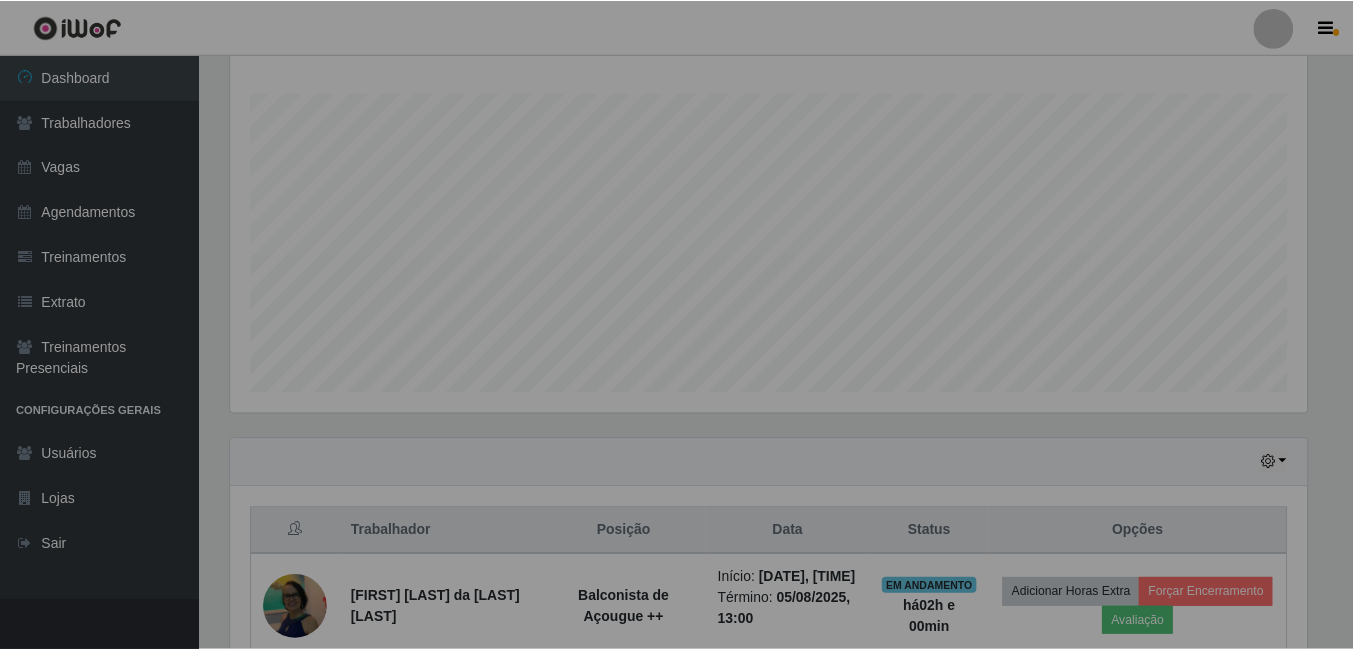 scroll, scrollTop: 999585, scrollLeft: 998909, axis: both 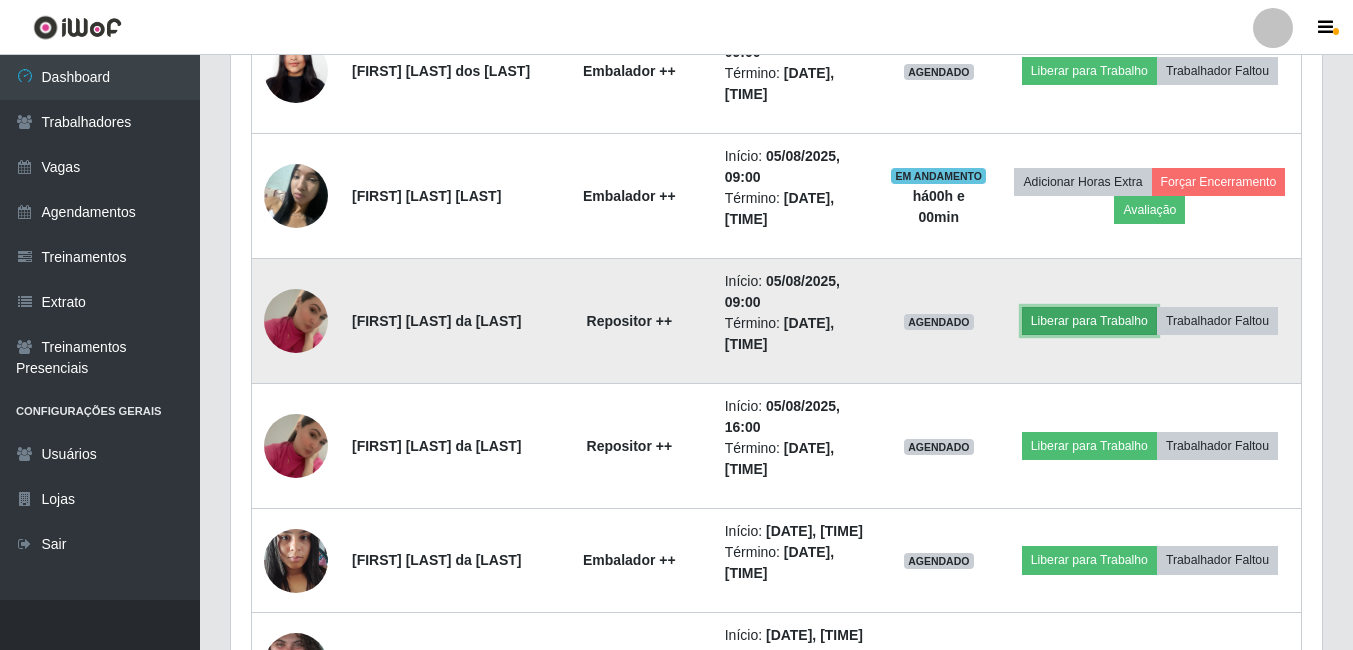 click on "Liberar para Trabalho" at bounding box center (1089, 321) 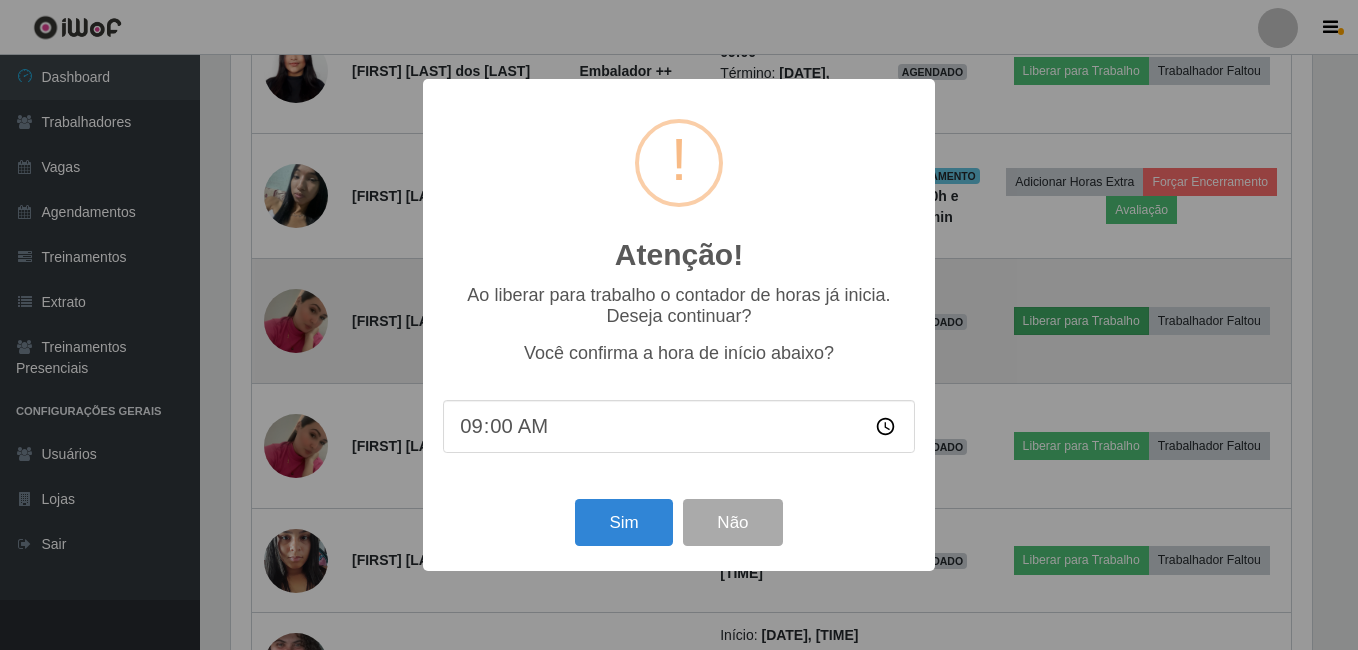 scroll, scrollTop: 999585, scrollLeft: 998919, axis: both 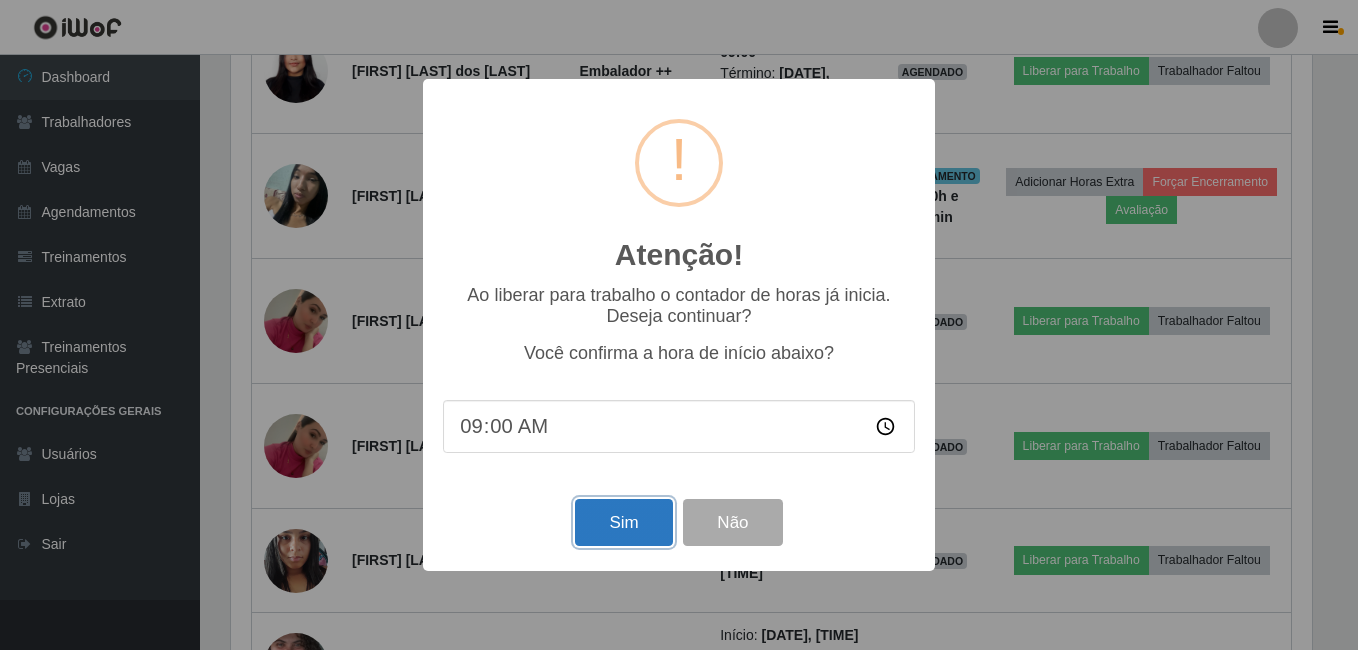 click on "Sim" at bounding box center (623, 522) 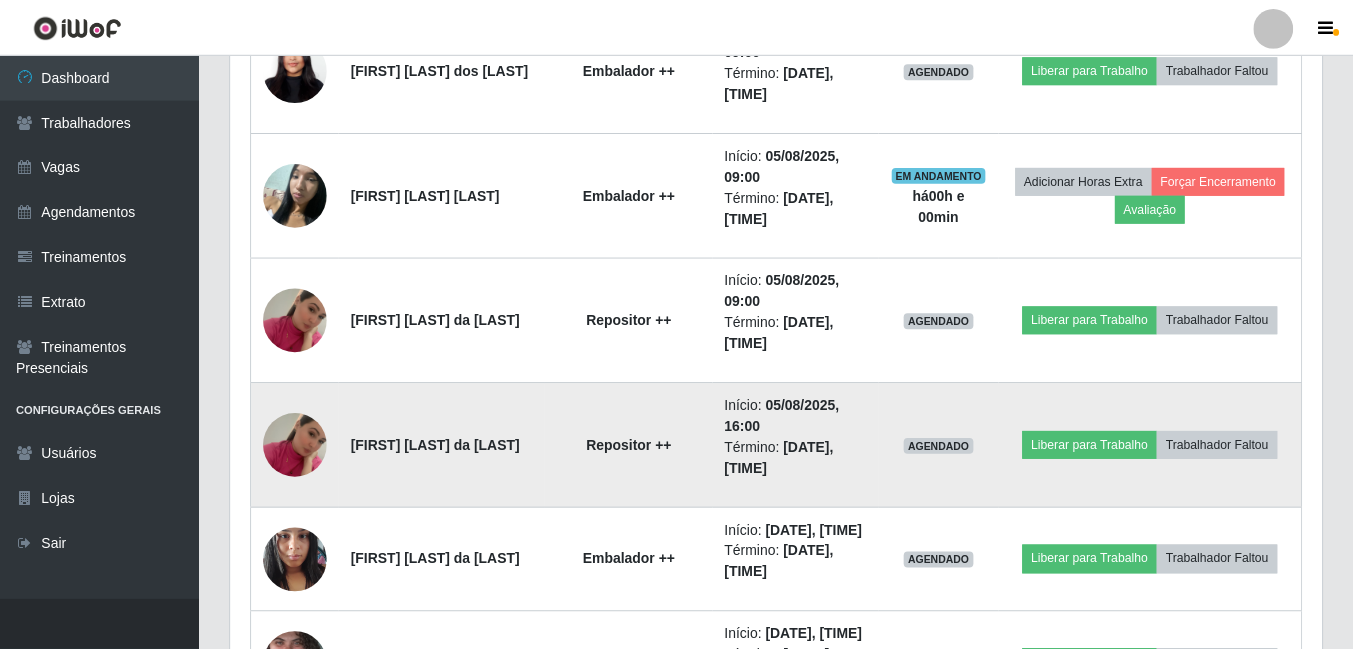 scroll, scrollTop: 999585, scrollLeft: 998909, axis: both 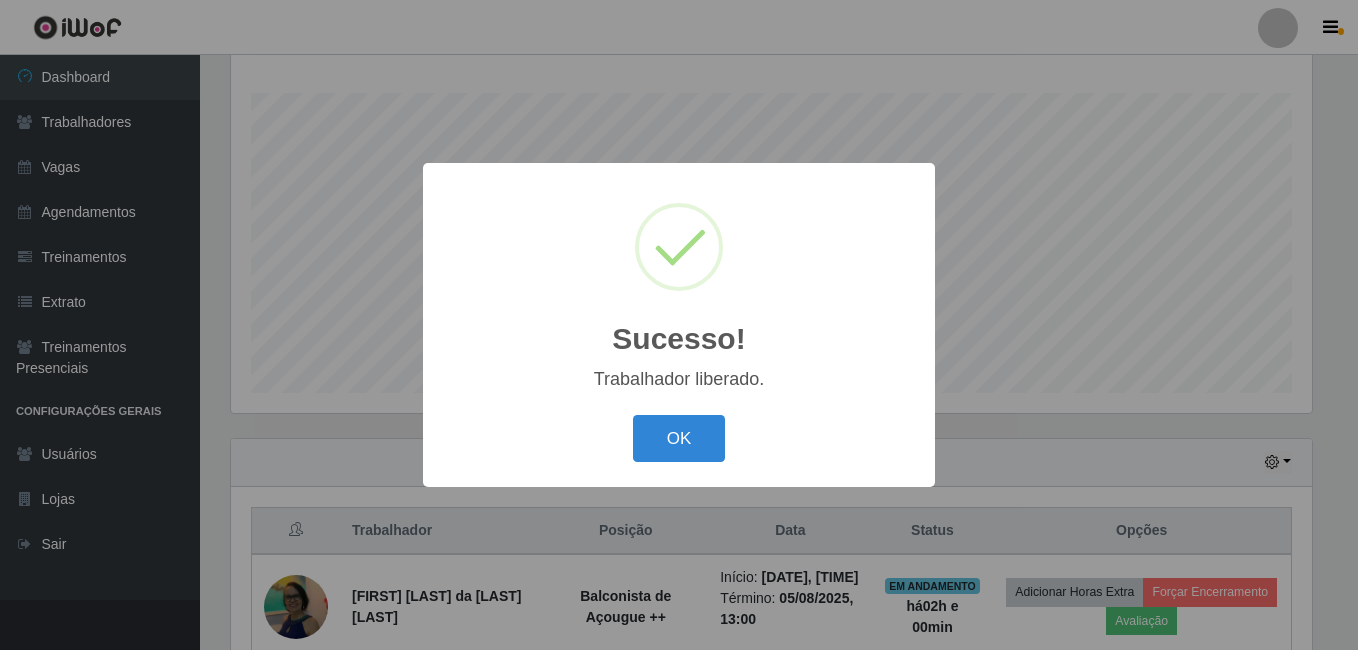 type 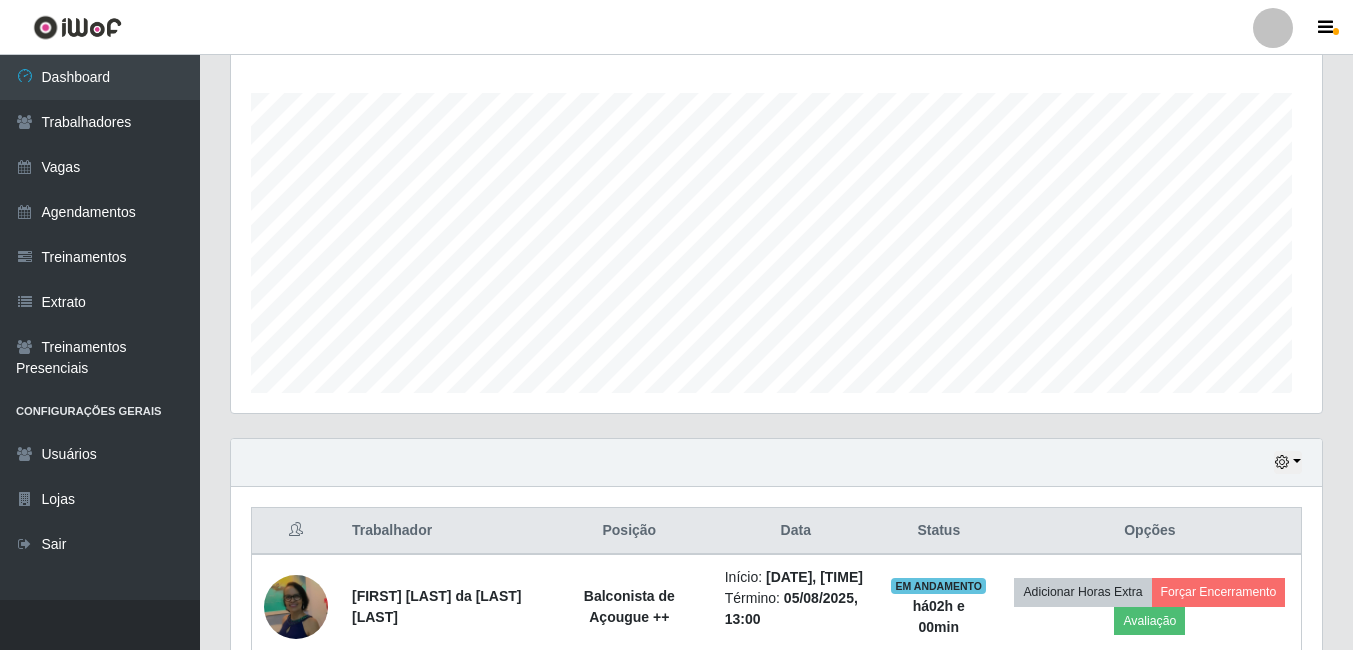 scroll, scrollTop: 999585, scrollLeft: 998909, axis: both 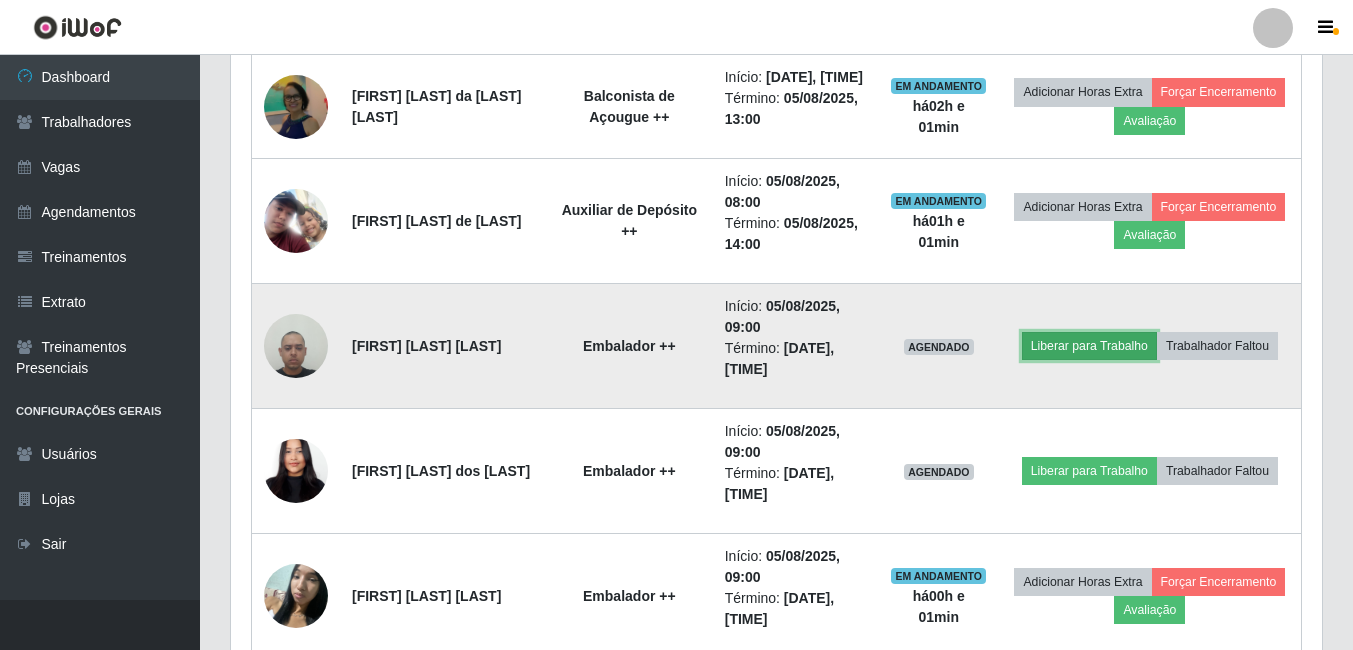 click on "Liberar para Trabalho" at bounding box center (1089, 346) 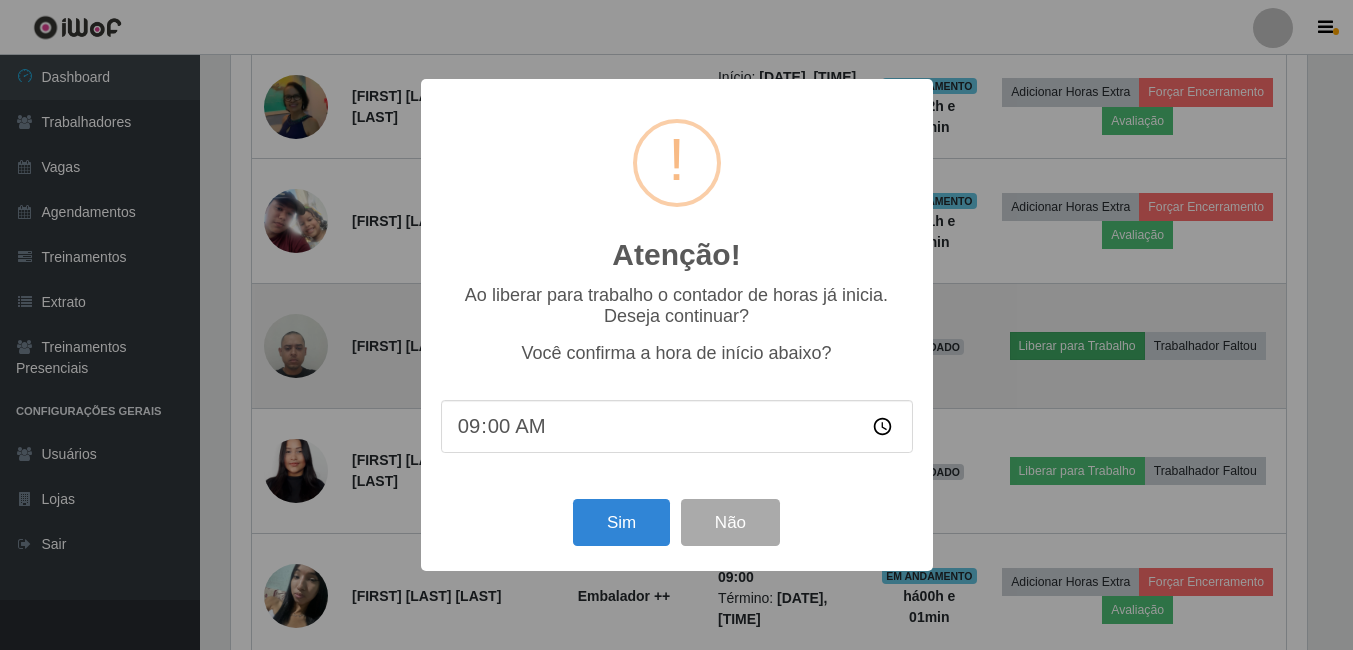 scroll, scrollTop: 999585, scrollLeft: 998919, axis: both 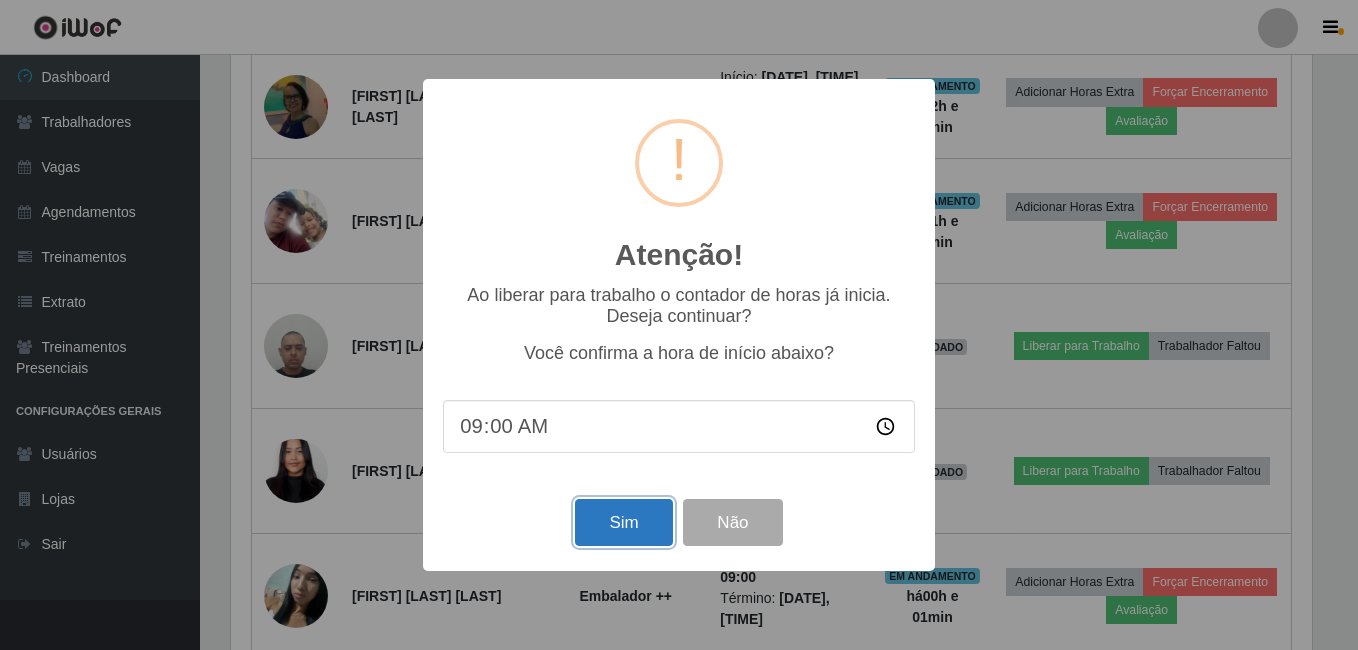 click on "Sim" at bounding box center [623, 522] 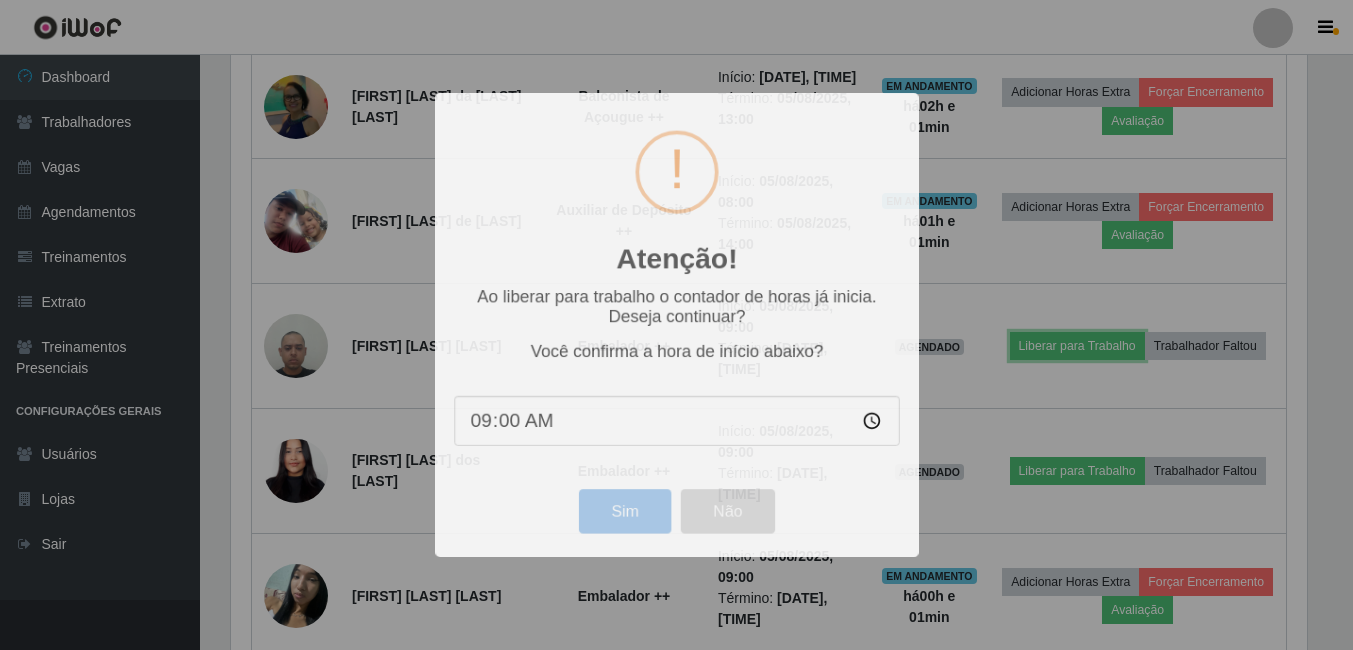 scroll, scrollTop: 999585, scrollLeft: 998909, axis: both 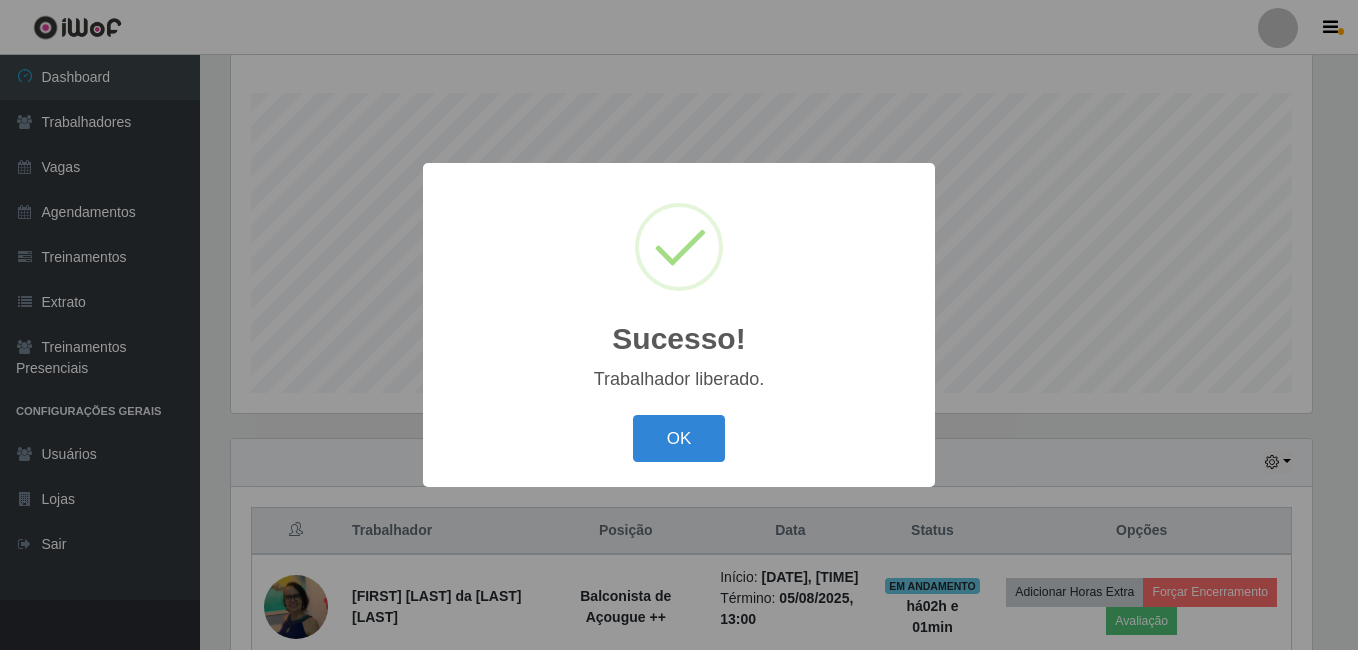 type 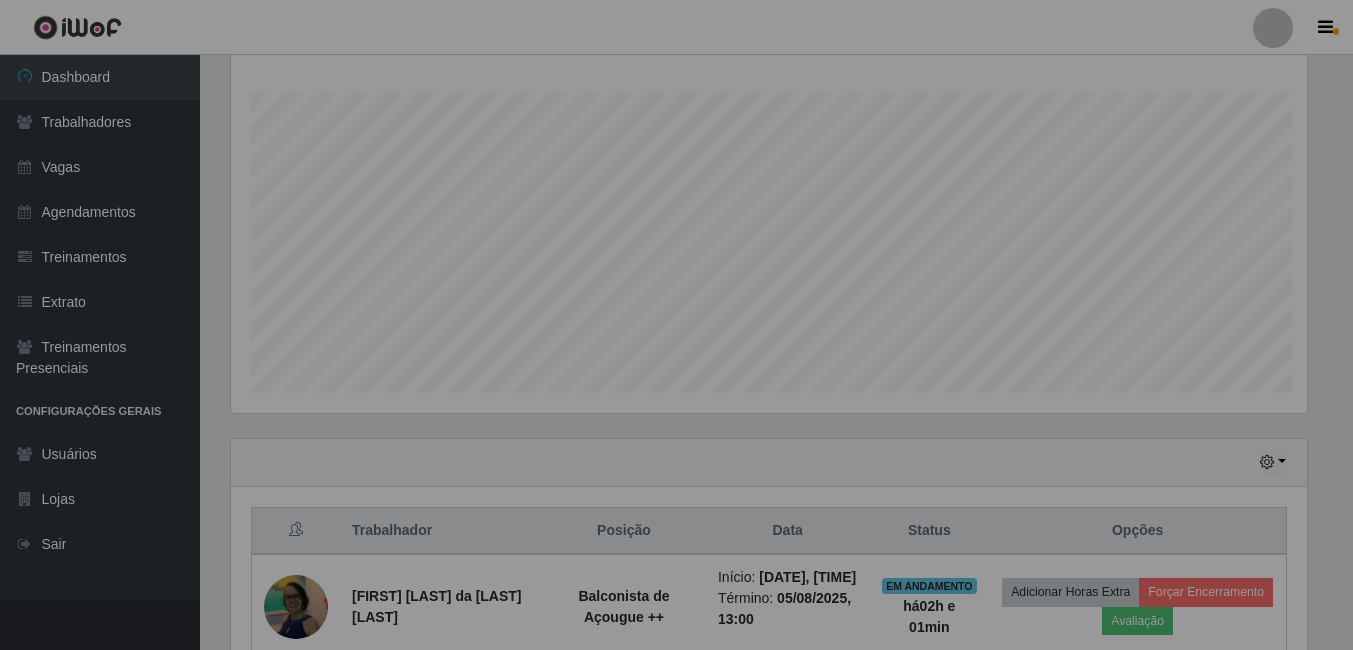 scroll, scrollTop: 999585, scrollLeft: 998909, axis: both 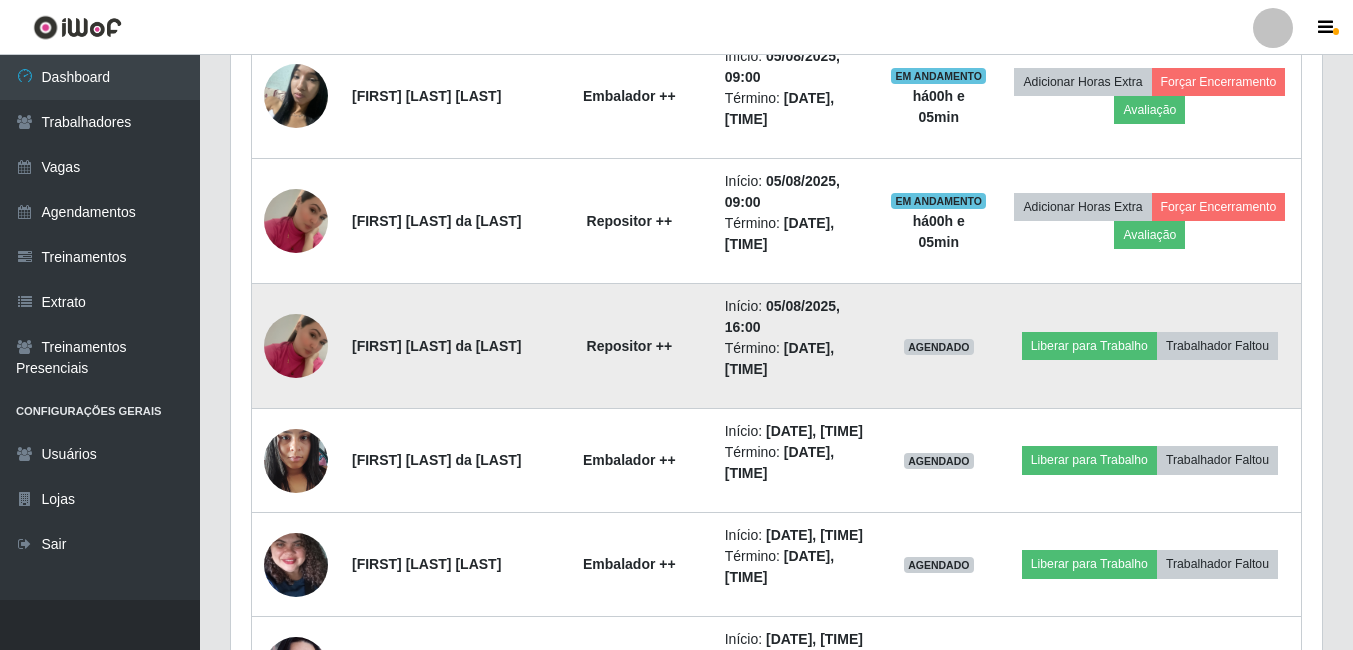 click at bounding box center (296, 346) 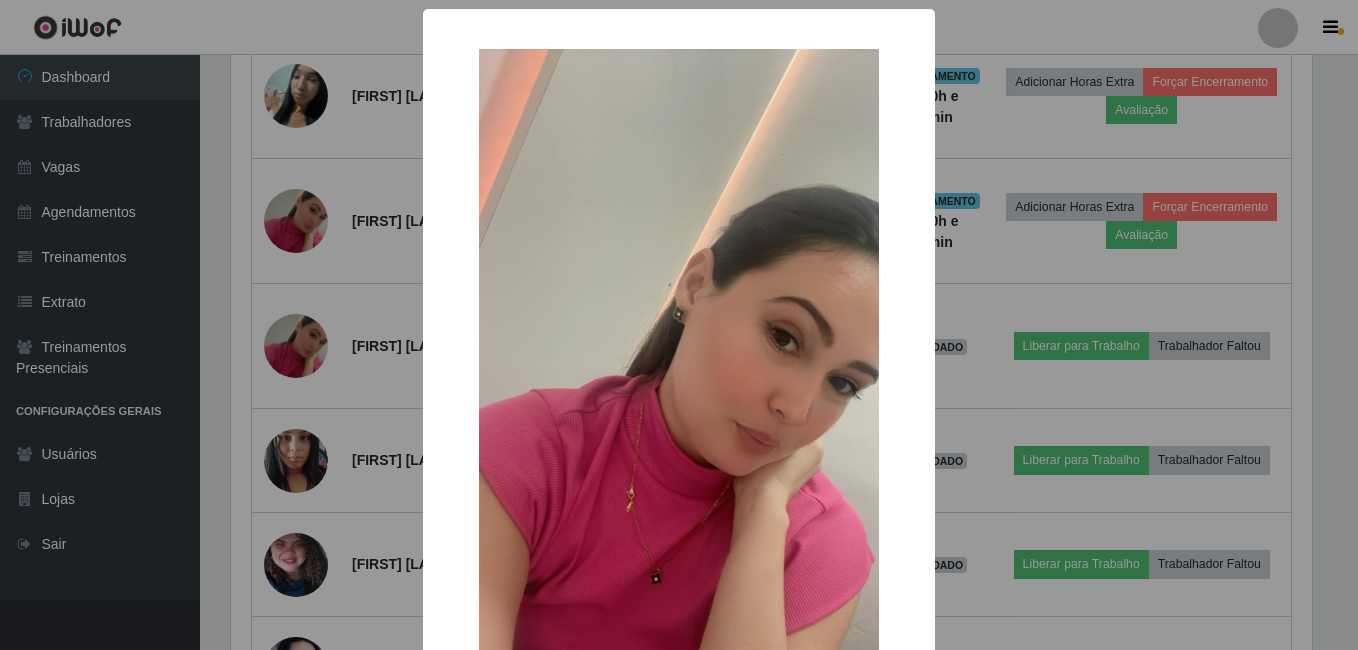 click on "× OK Cancel" at bounding box center [679, 325] 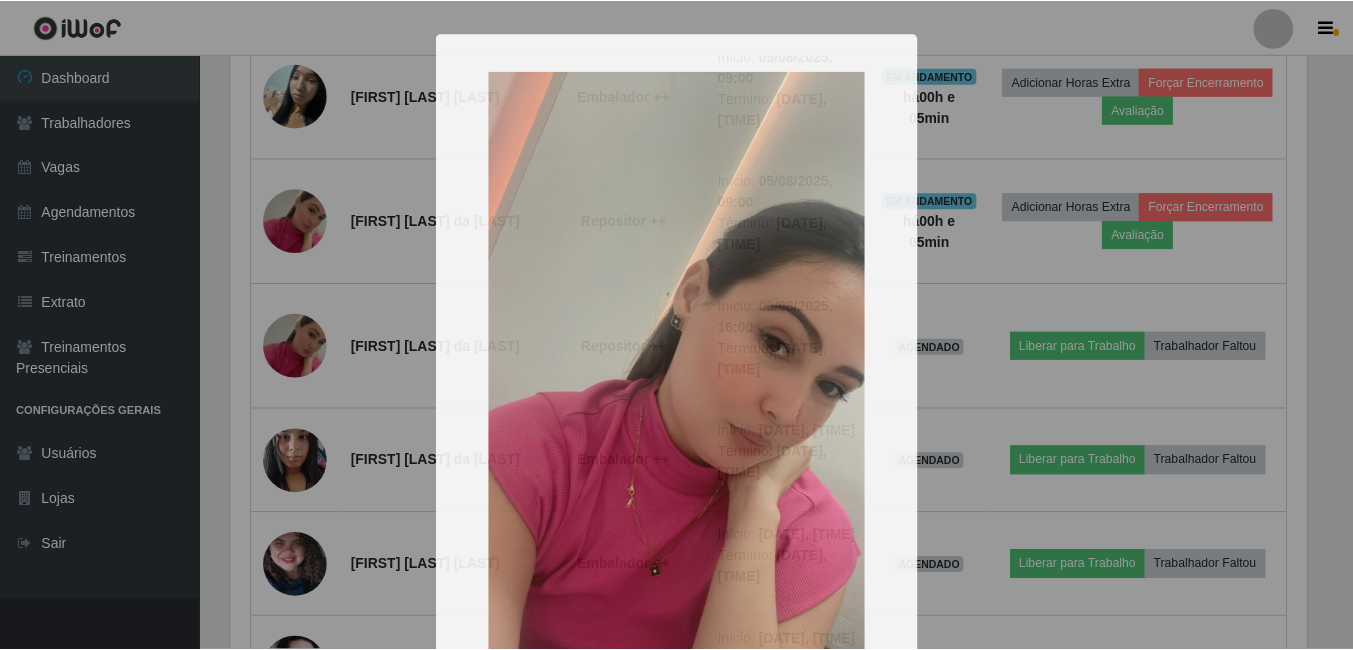 scroll, scrollTop: 999585, scrollLeft: 998909, axis: both 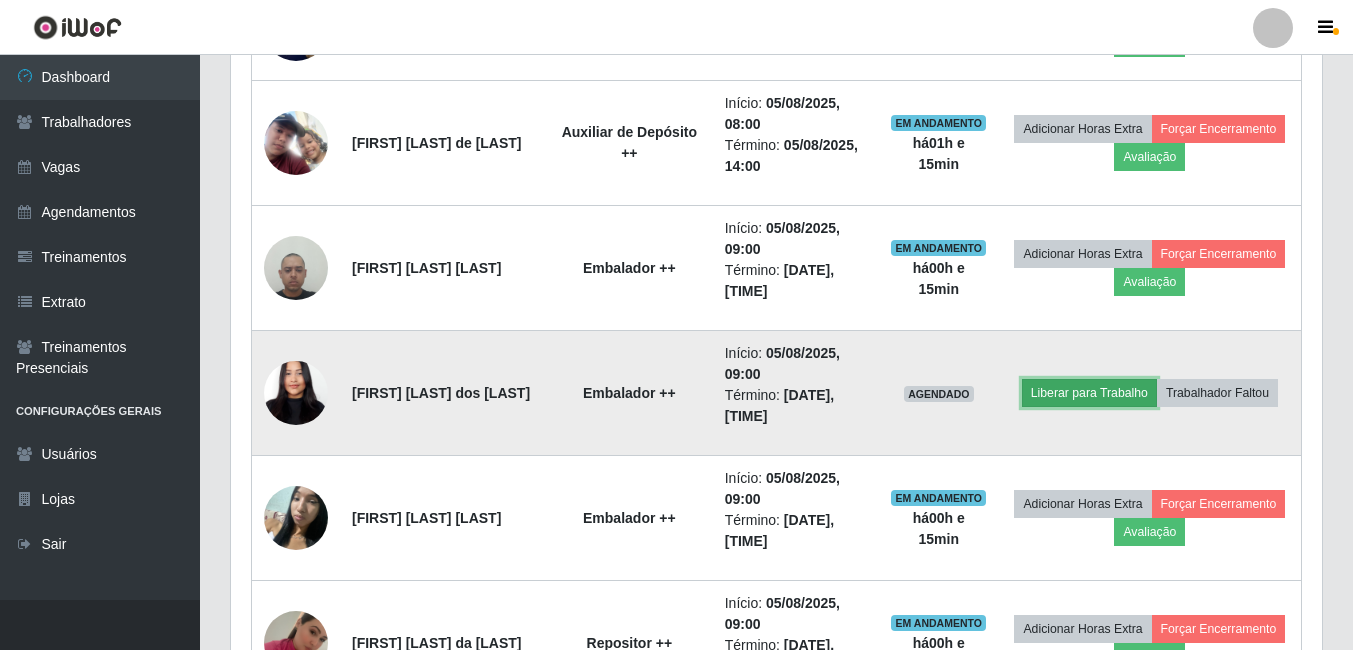 click on "Liberar para Trabalho" at bounding box center (1089, 393) 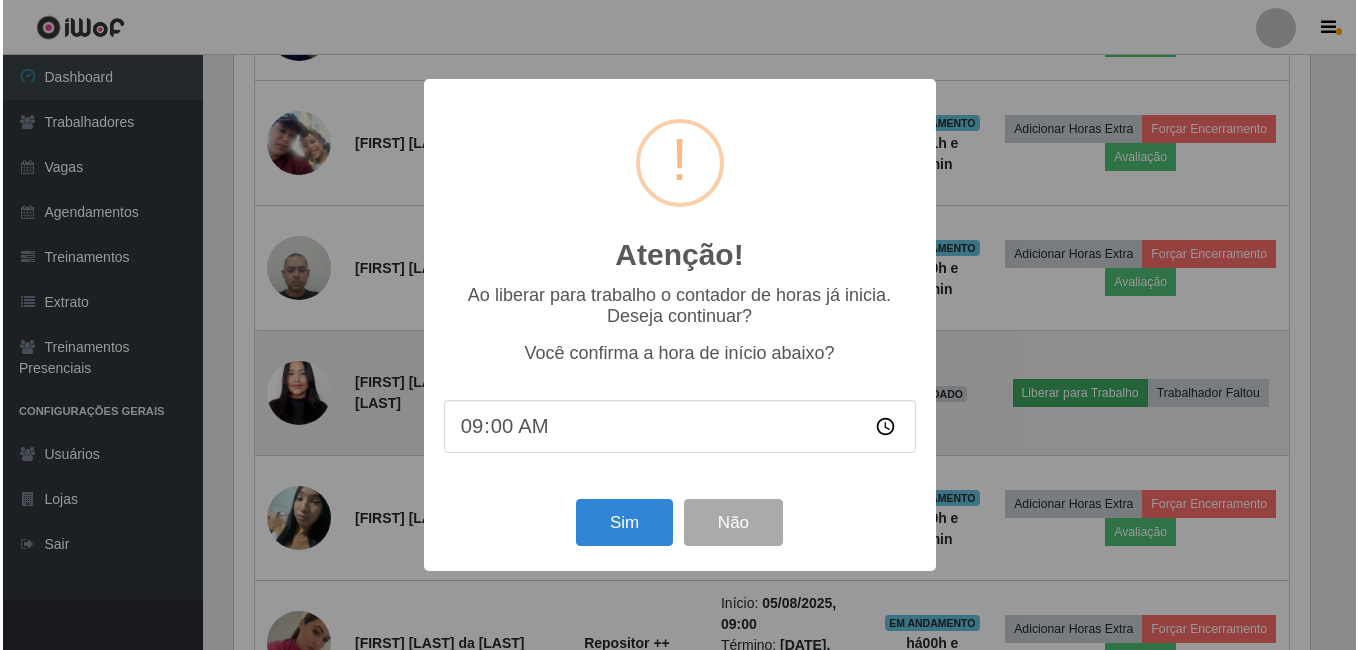 scroll, scrollTop: 999585, scrollLeft: 998919, axis: both 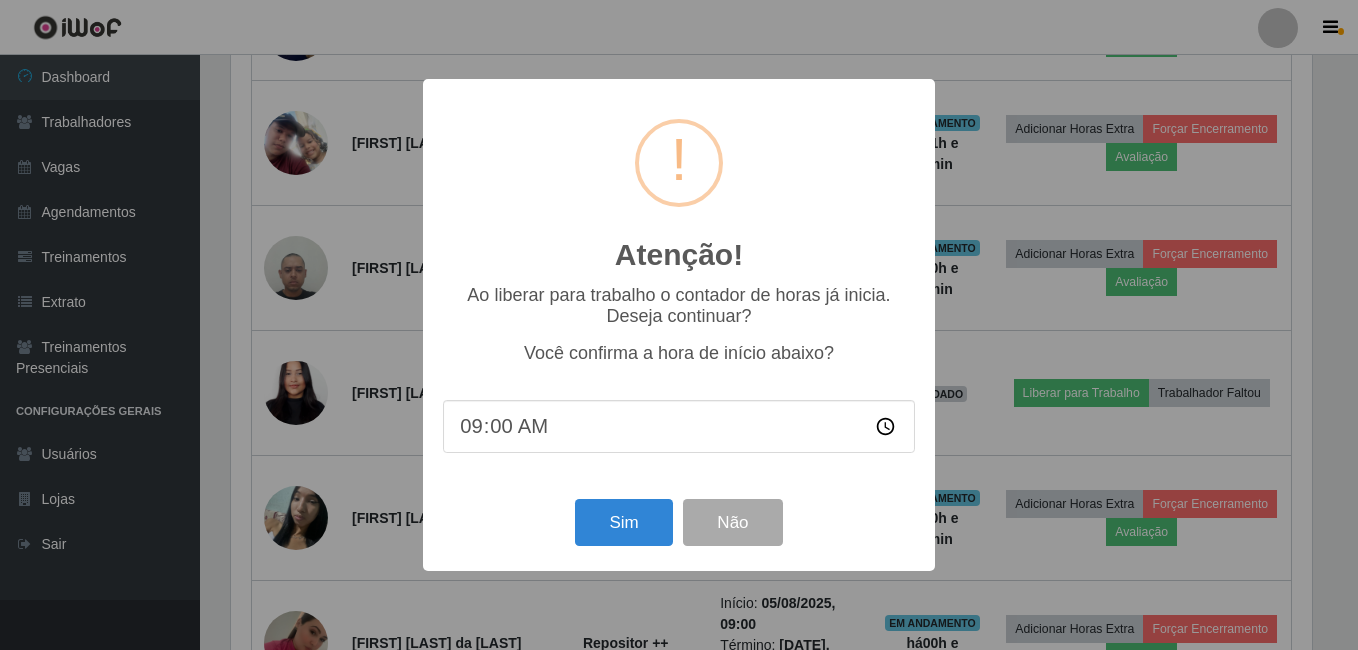 click on "09:00" at bounding box center (679, 426) 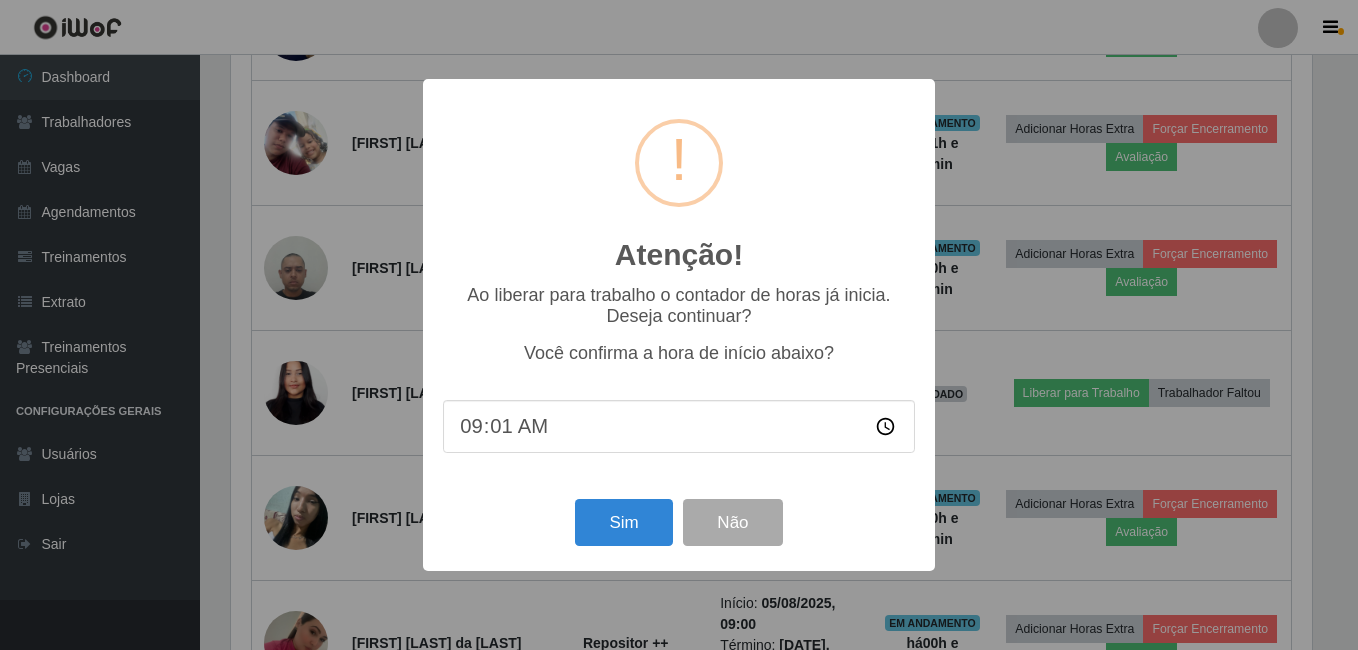 type on "09:15" 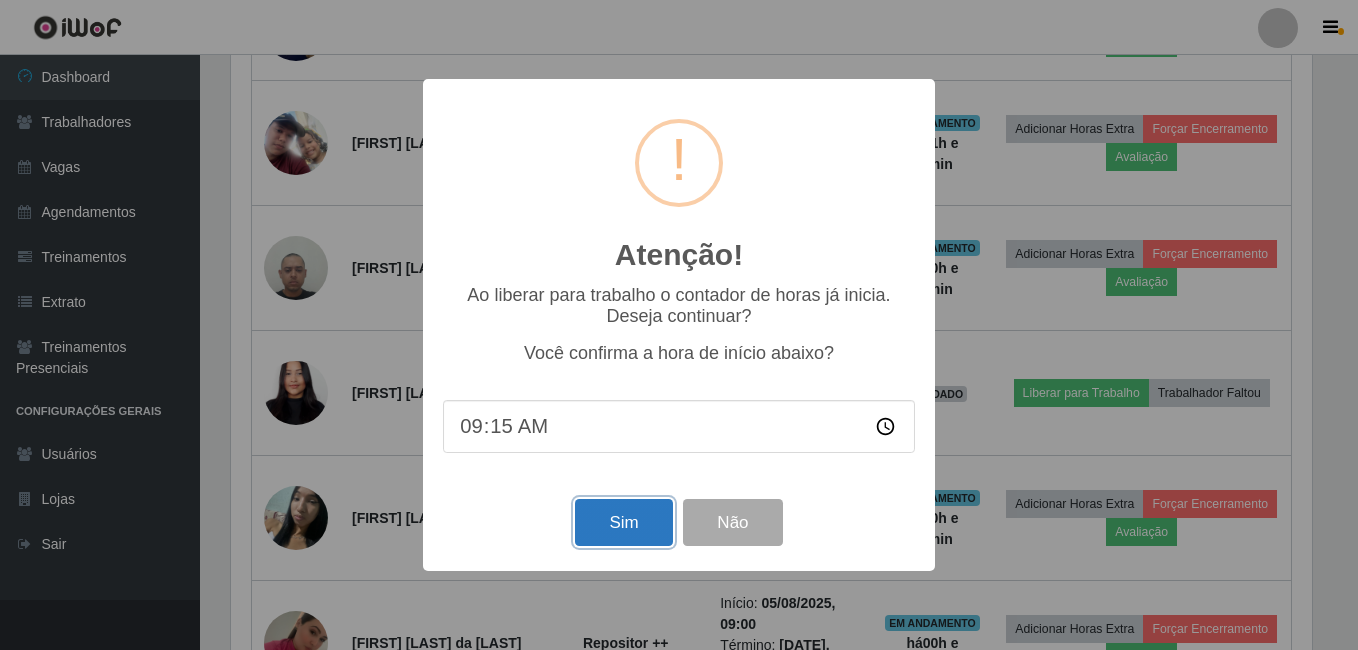 click on "Sim" at bounding box center [623, 522] 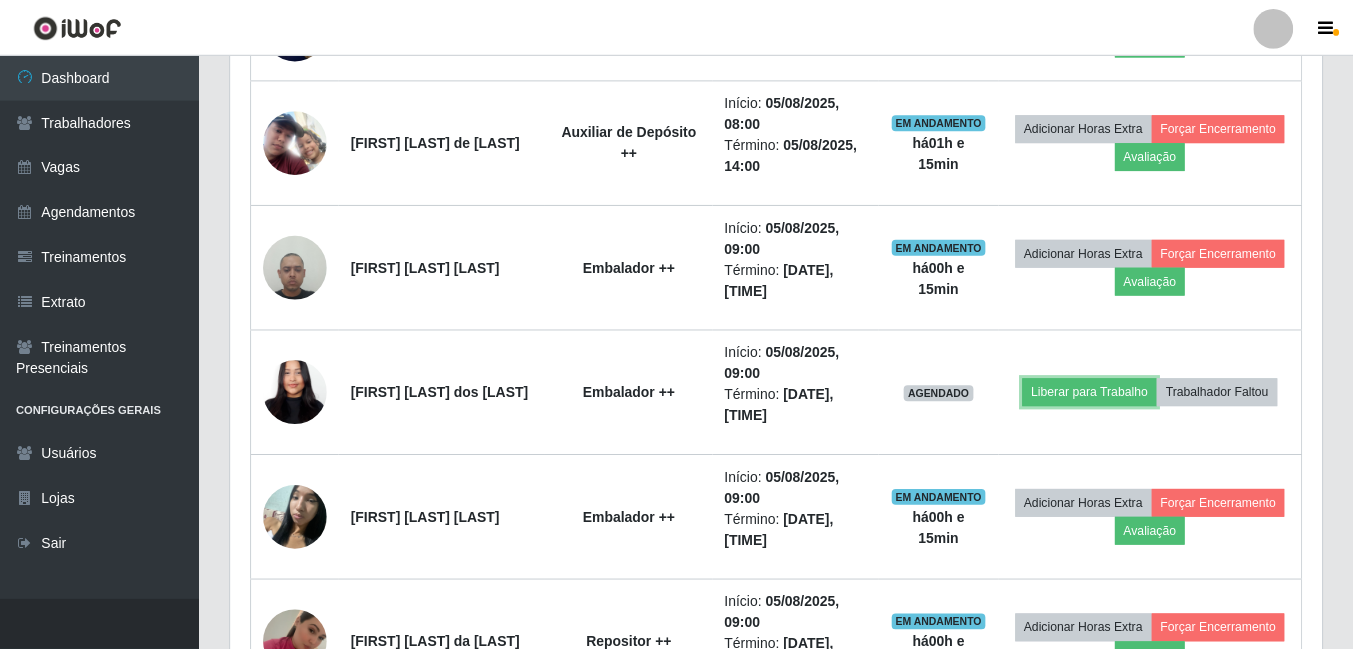 scroll, scrollTop: 999585, scrollLeft: 998909, axis: both 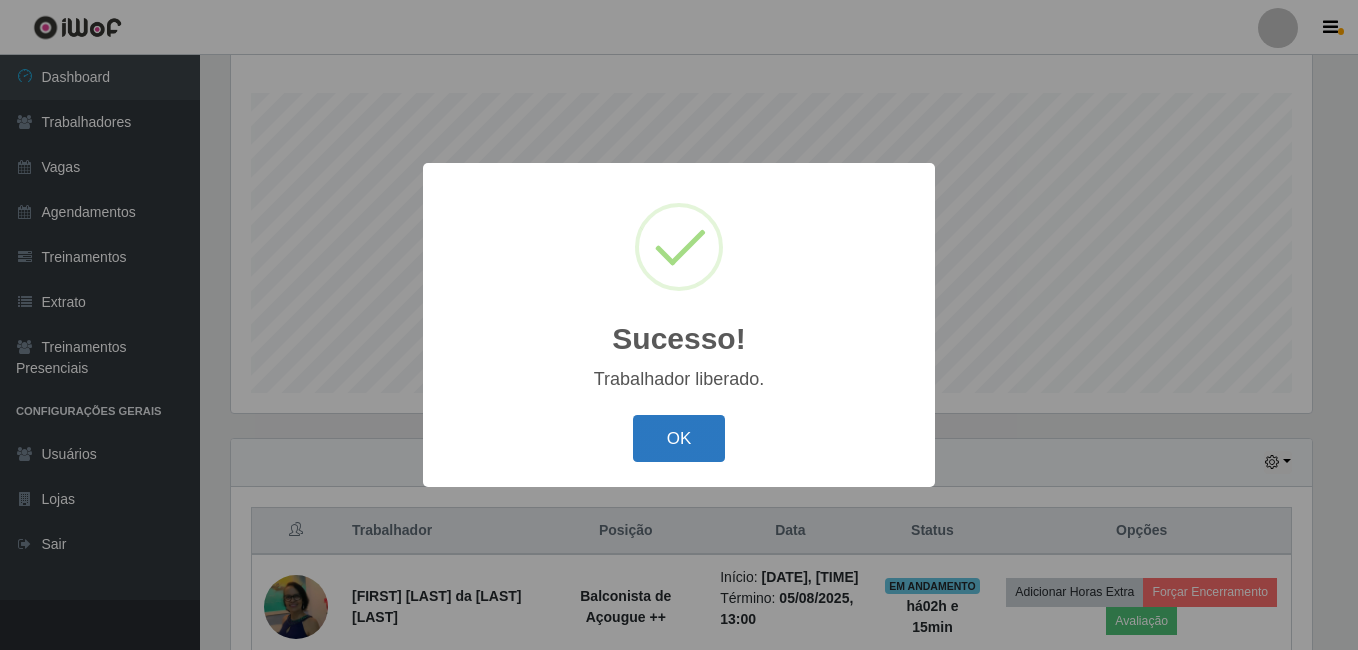 click on "OK" at bounding box center (679, 438) 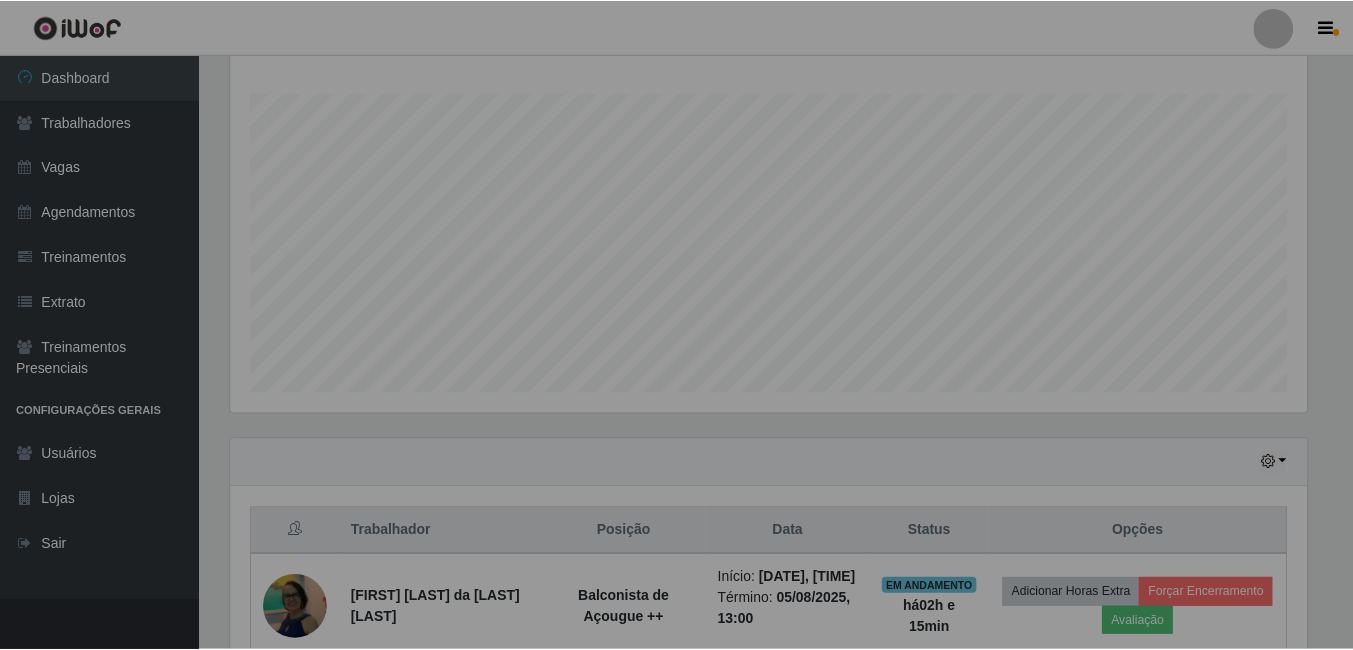 scroll, scrollTop: 999585, scrollLeft: 998909, axis: both 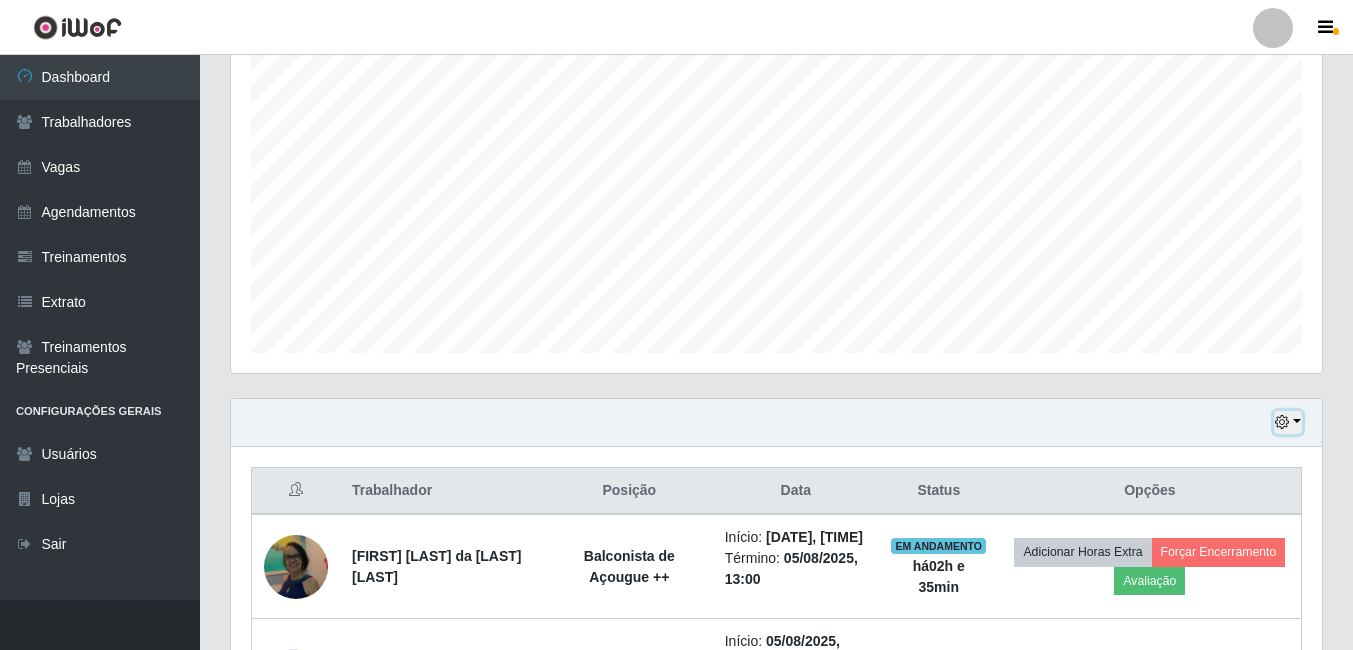 click at bounding box center (1288, 422) 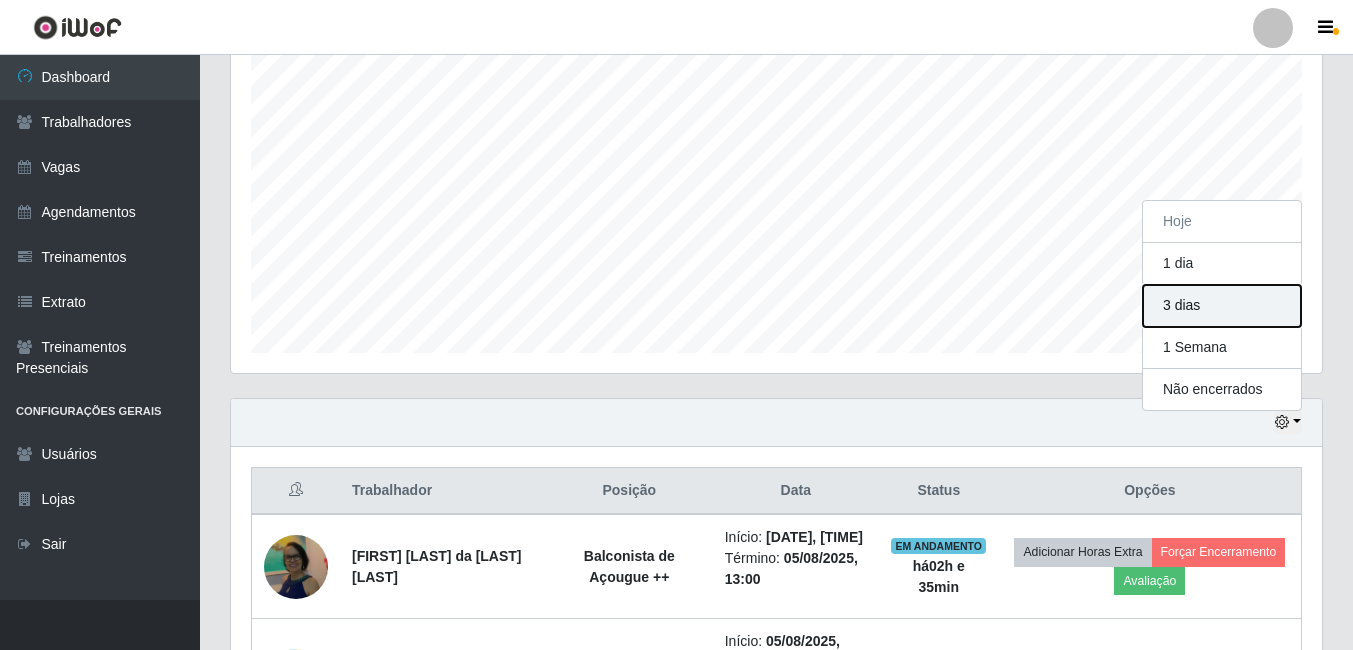 click on "3 dias" at bounding box center [1222, 306] 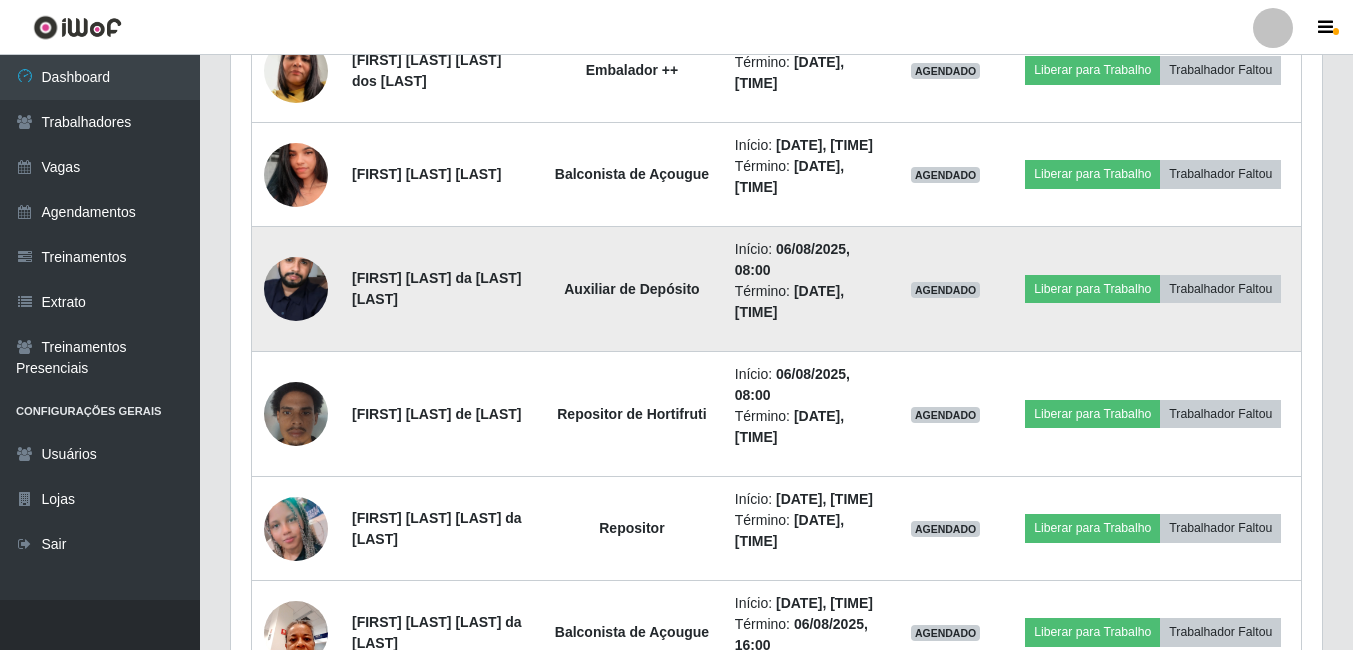 scroll, scrollTop: 2162, scrollLeft: 0, axis: vertical 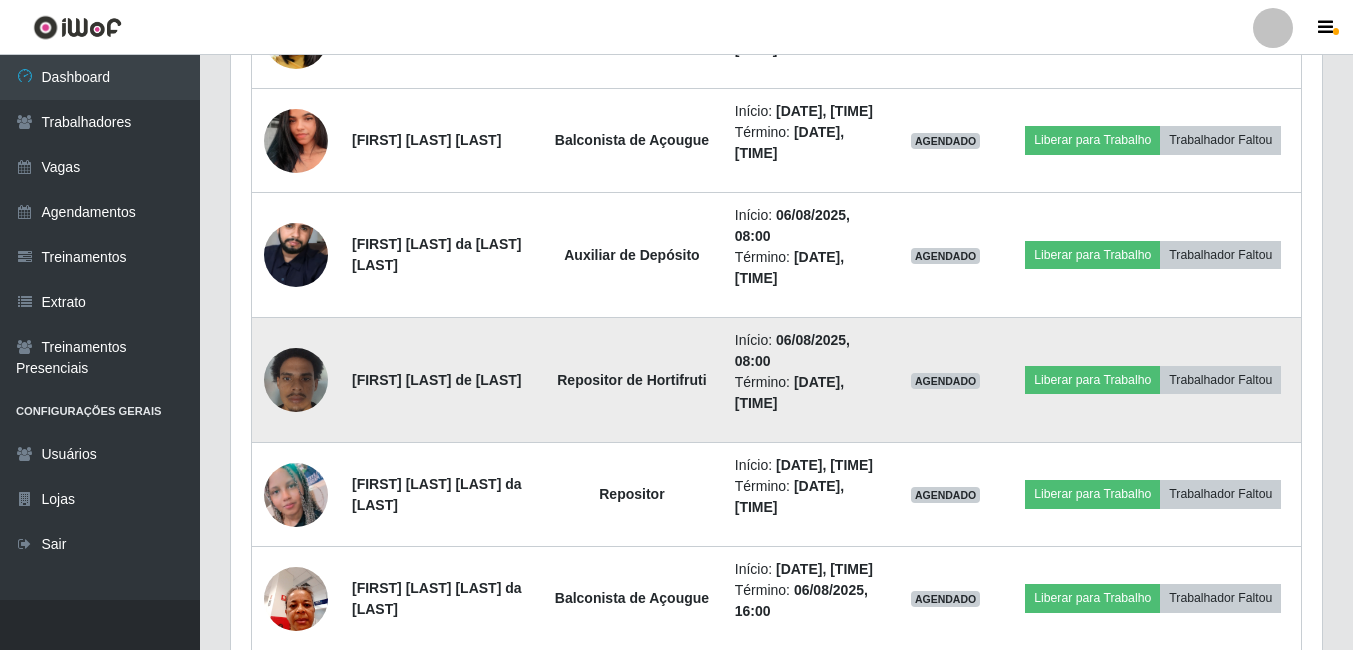 click on "[FIRST] [LAST] de [LAST]" at bounding box center [440, 380] 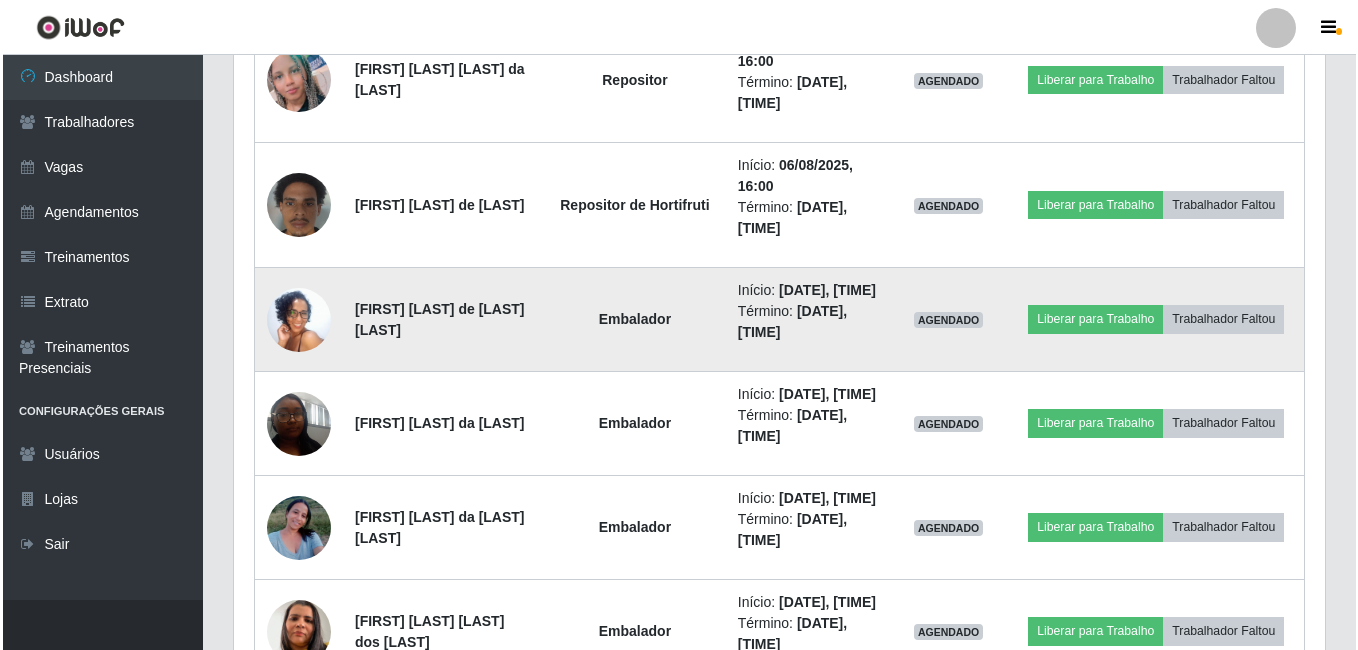 scroll, scrollTop: 3162, scrollLeft: 0, axis: vertical 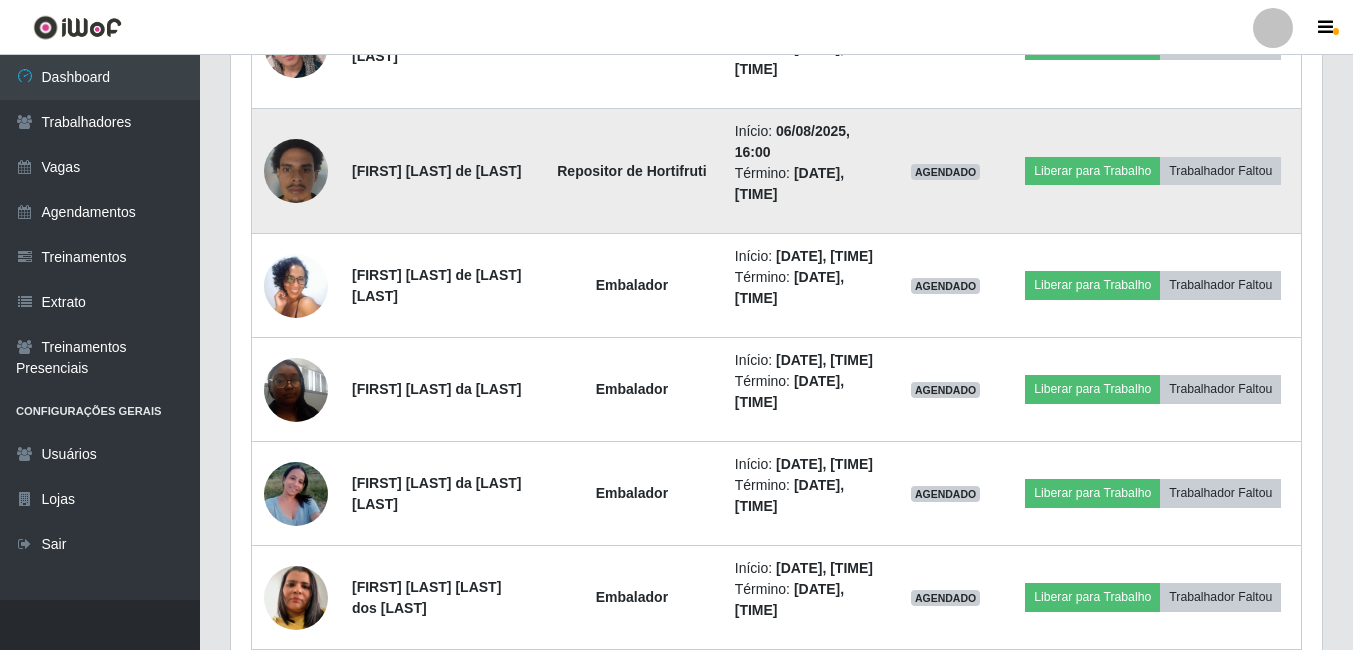click at bounding box center [296, 170] 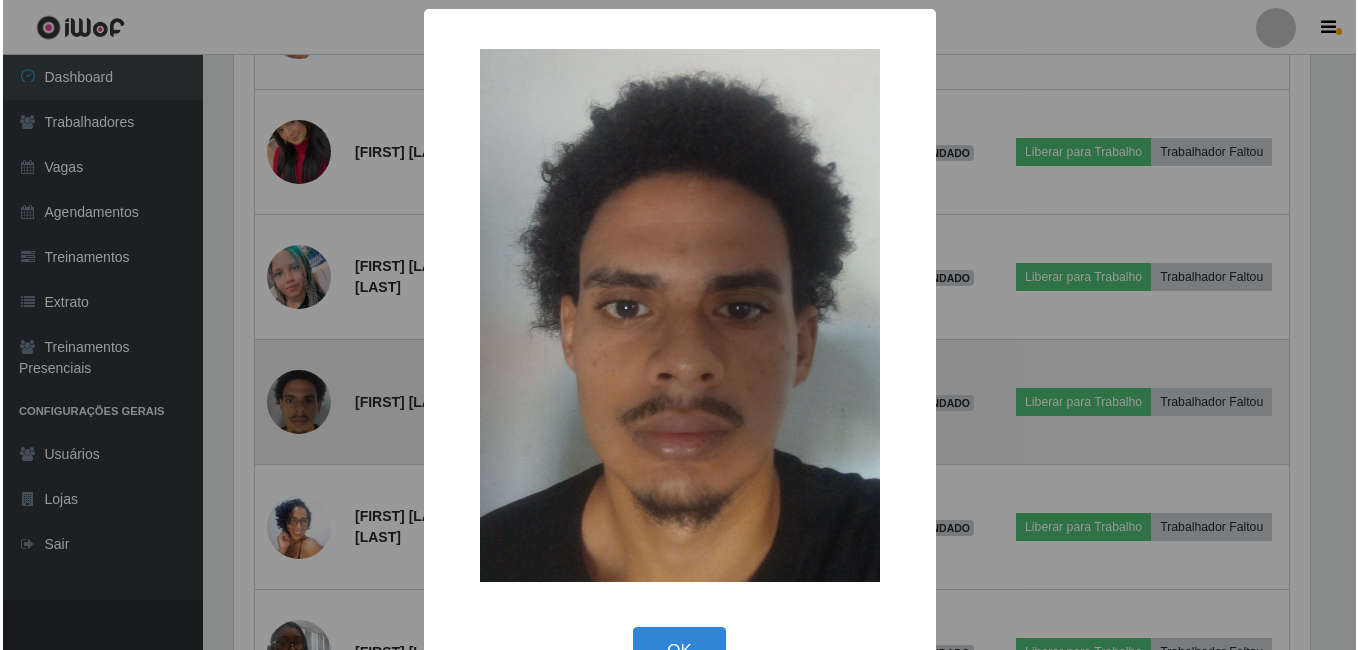 scroll, scrollTop: 999585, scrollLeft: 998919, axis: both 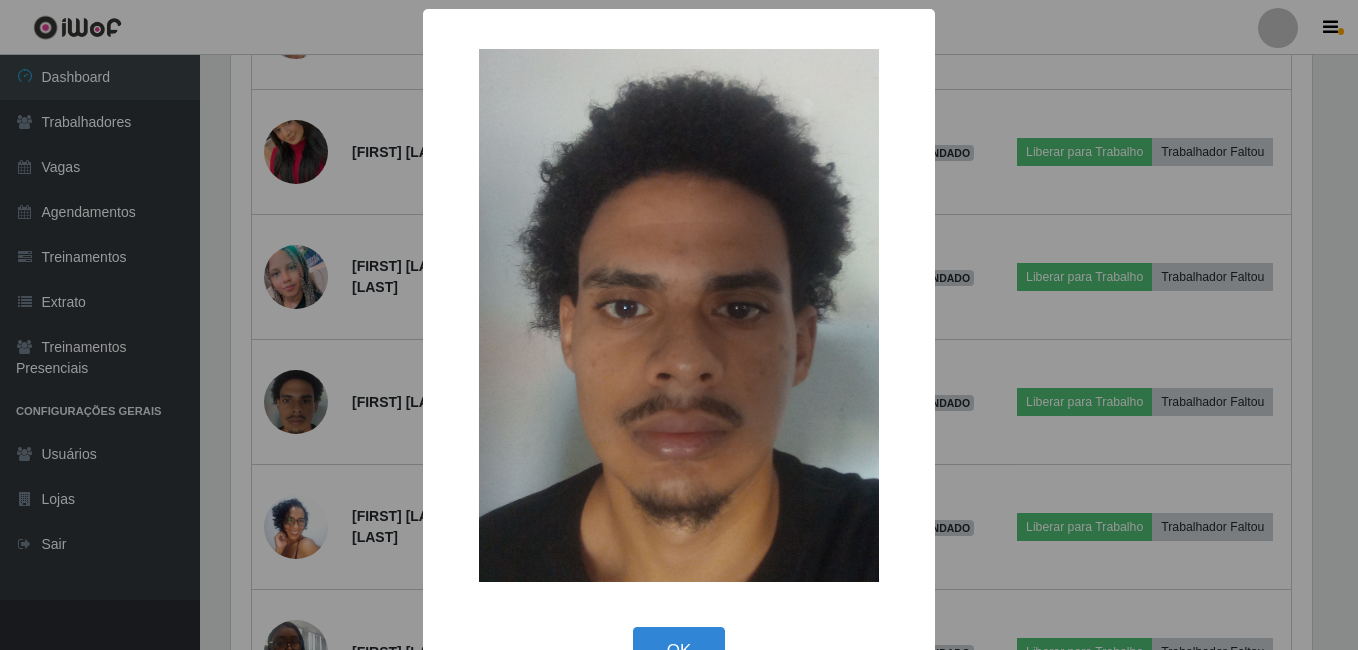 click on "× OK Cancel" at bounding box center (679, 325) 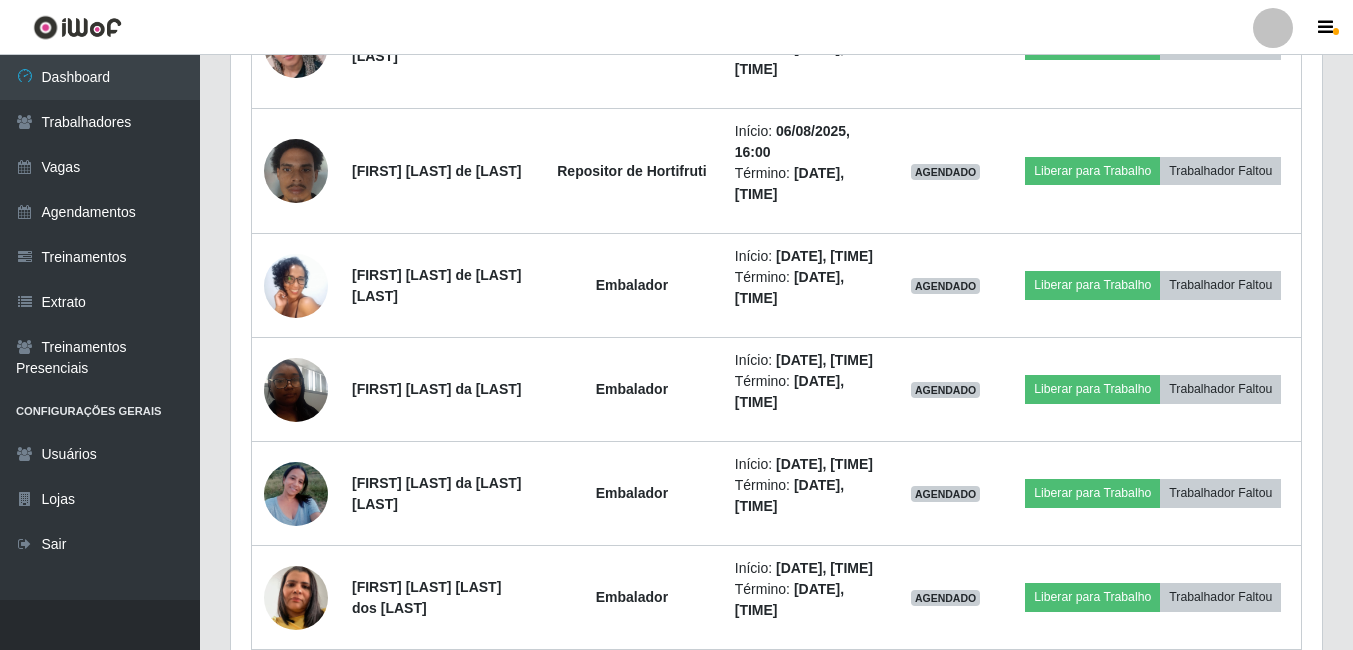 scroll, scrollTop: 999585, scrollLeft: 998909, axis: both 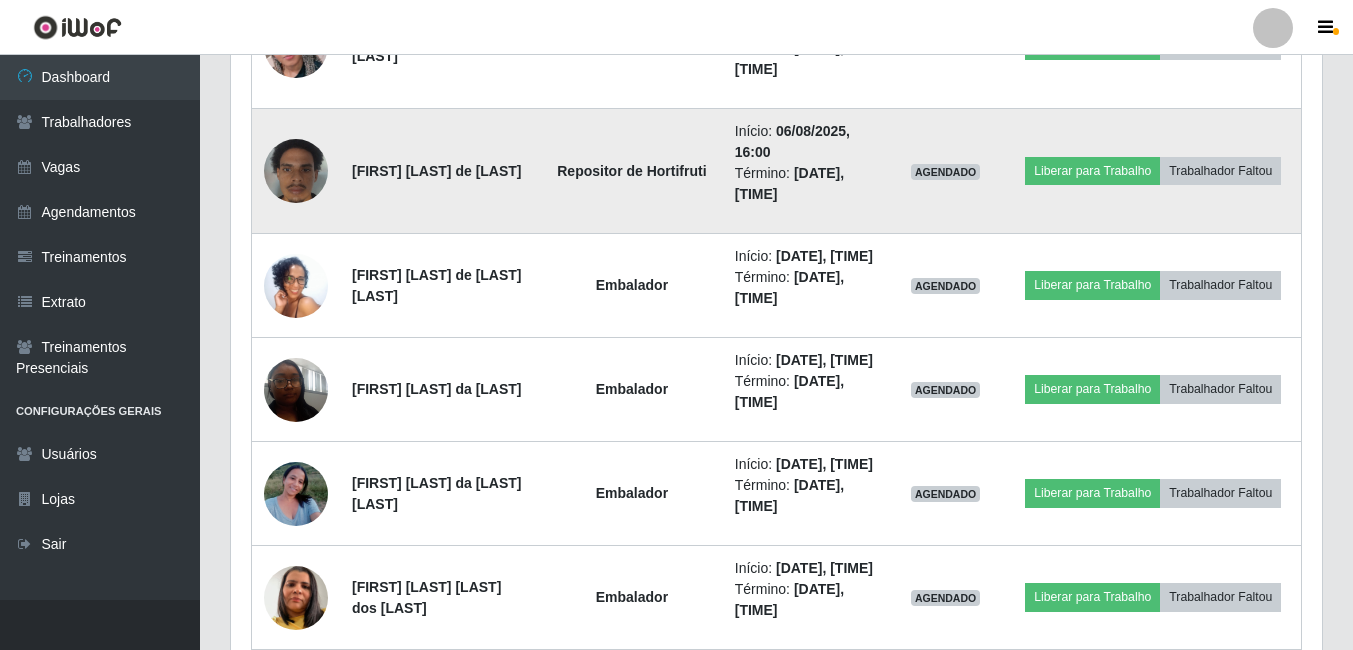 click at bounding box center [296, 170] 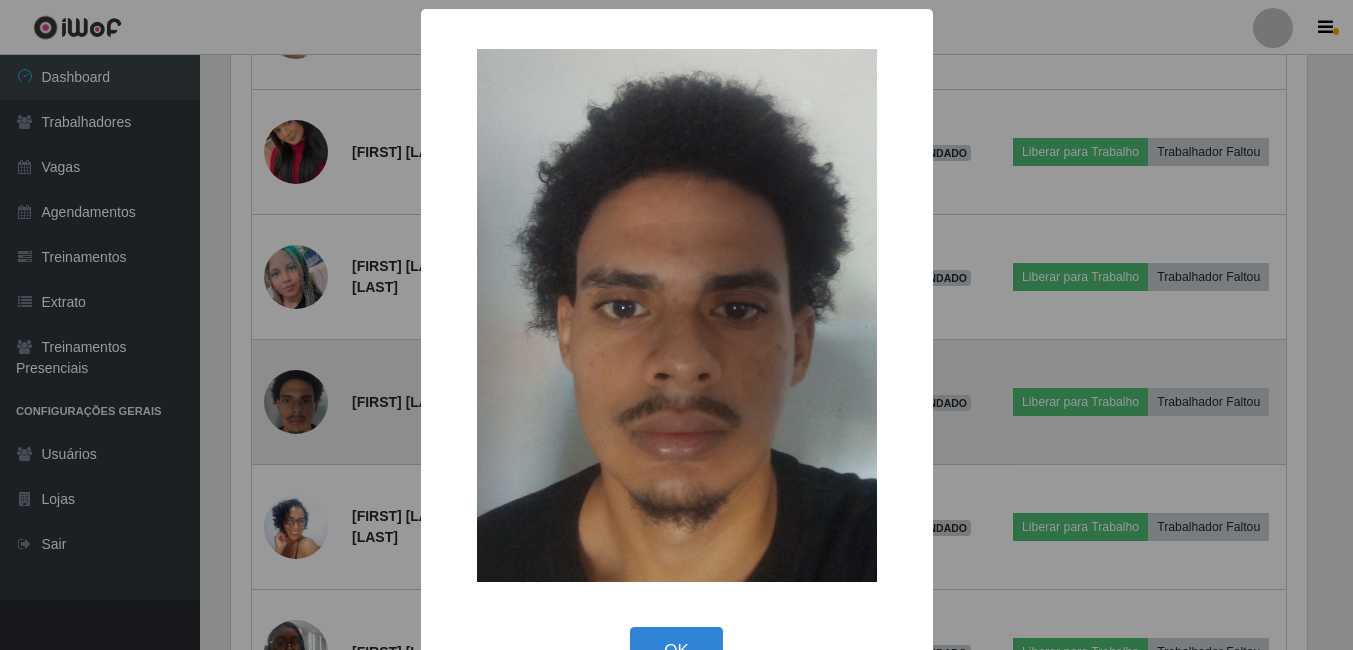 scroll, scrollTop: 999585, scrollLeft: 998919, axis: both 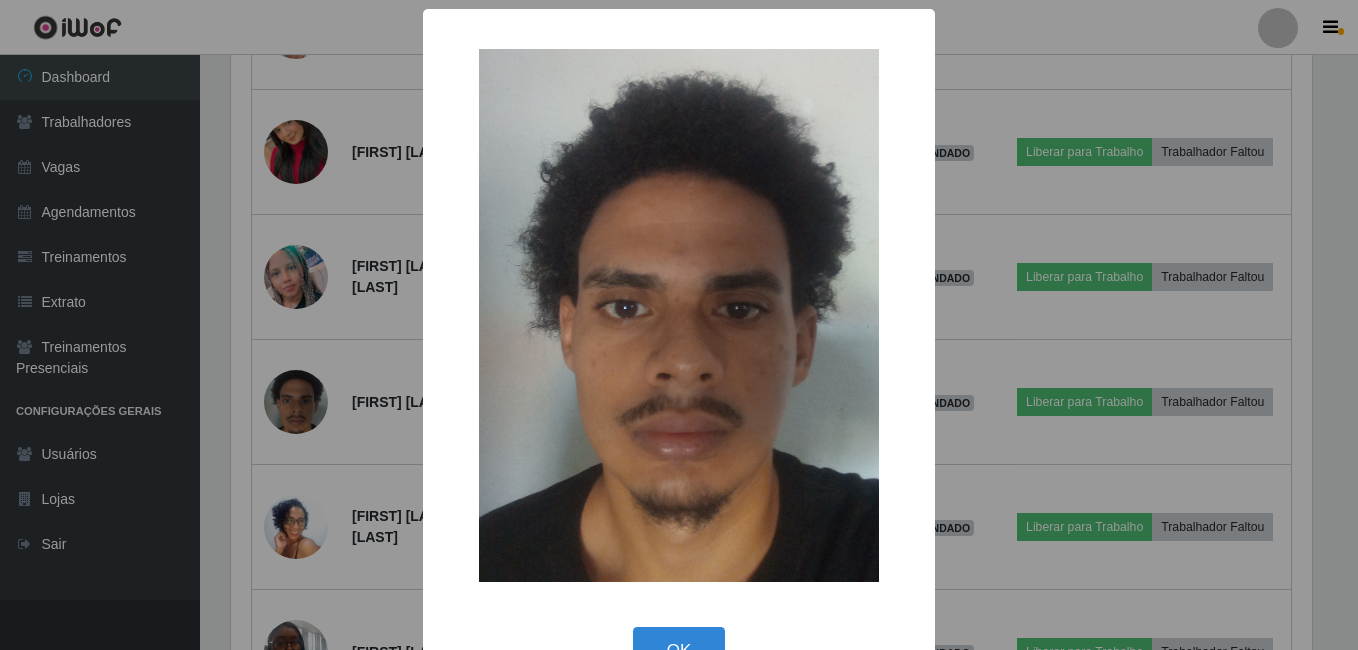 click on "× OK Cancel" at bounding box center [679, 325] 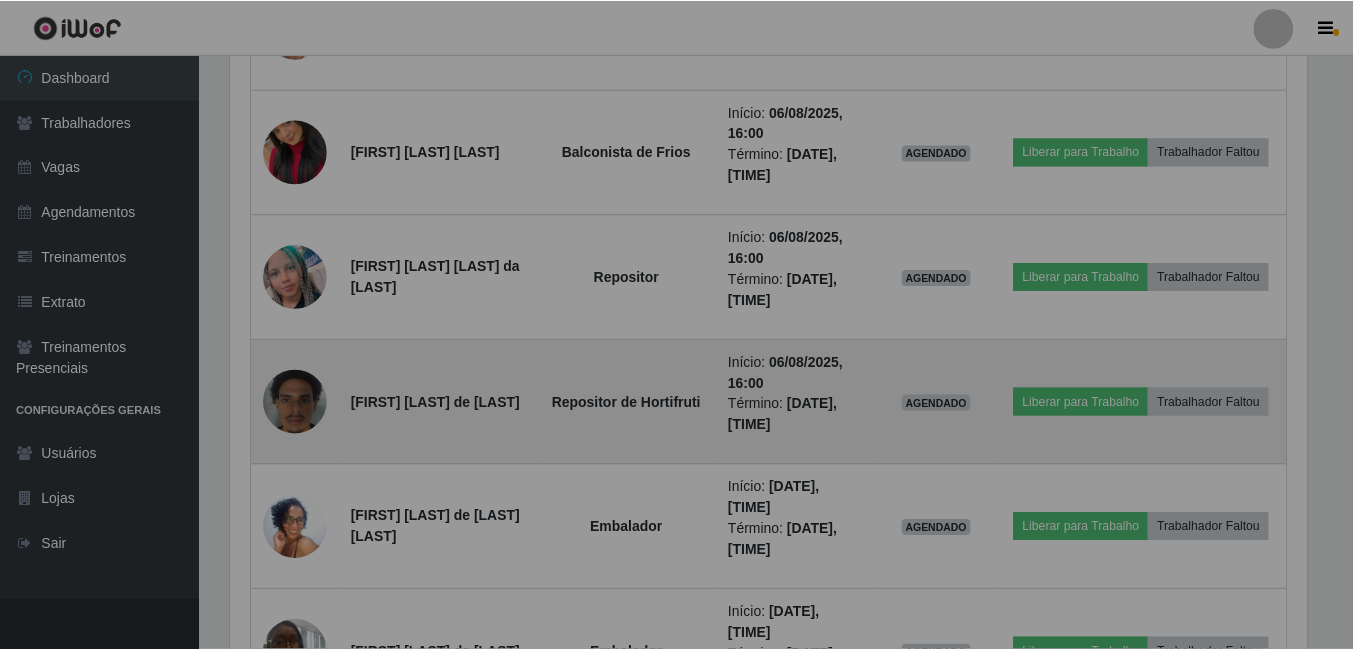 scroll, scrollTop: 999585, scrollLeft: 998909, axis: both 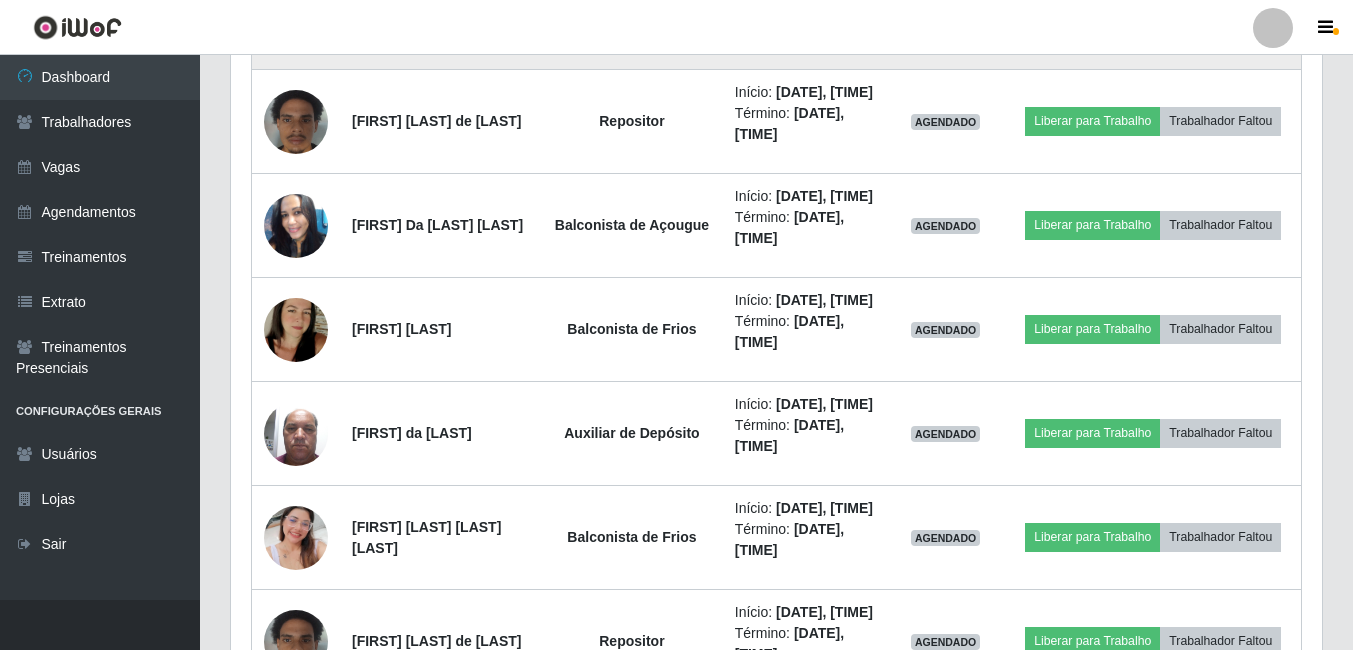 click at bounding box center [296, 17] 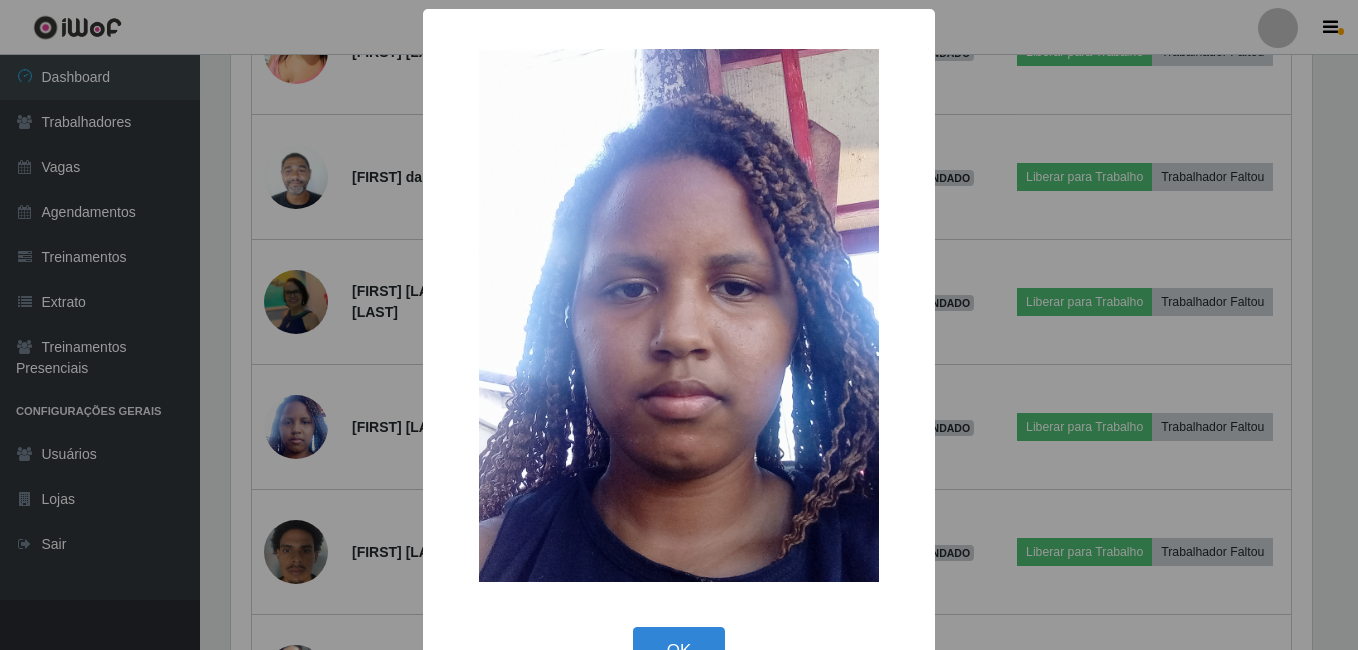 scroll, scrollTop: 999585, scrollLeft: 998919, axis: both 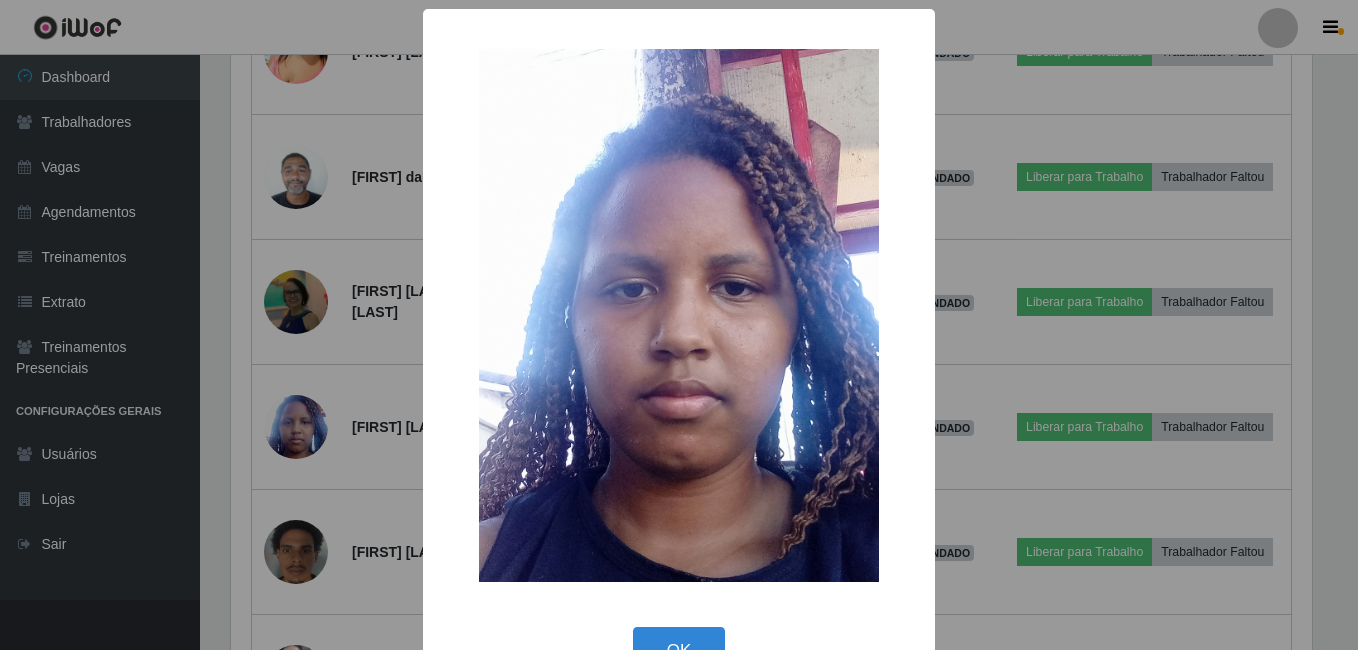 click on "× OK Cancel" at bounding box center [679, 325] 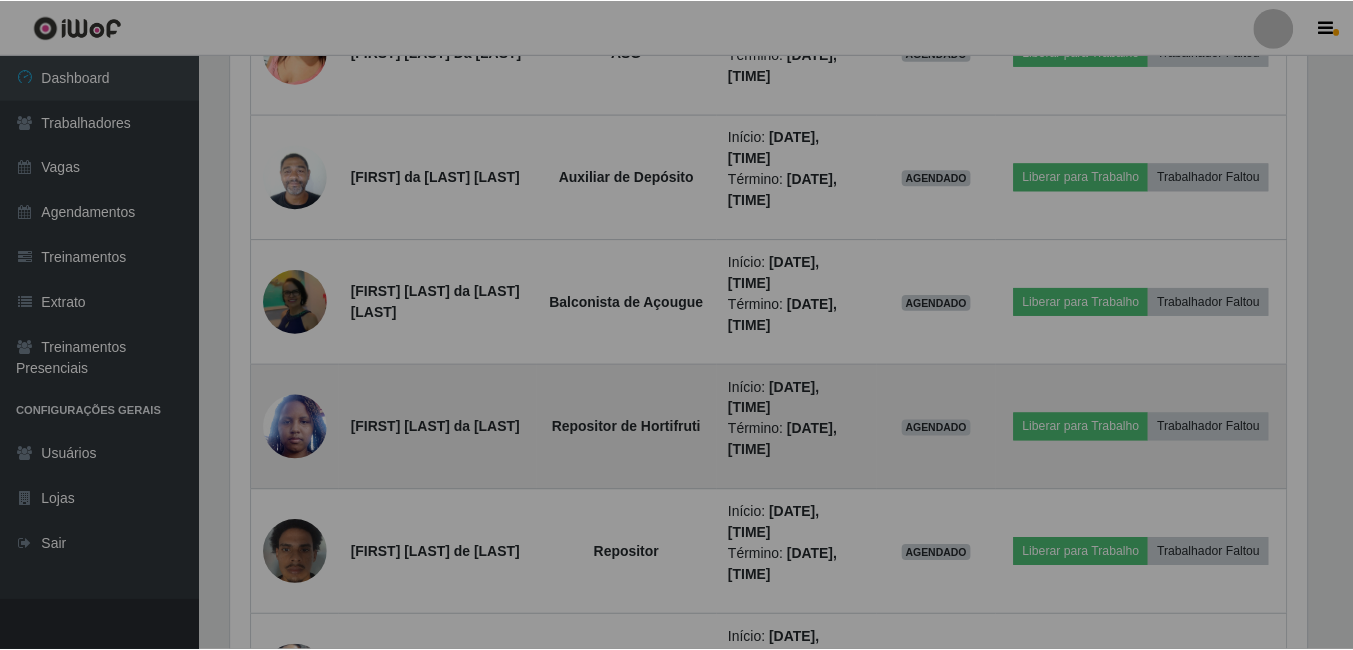 scroll, scrollTop: 999585, scrollLeft: 998909, axis: both 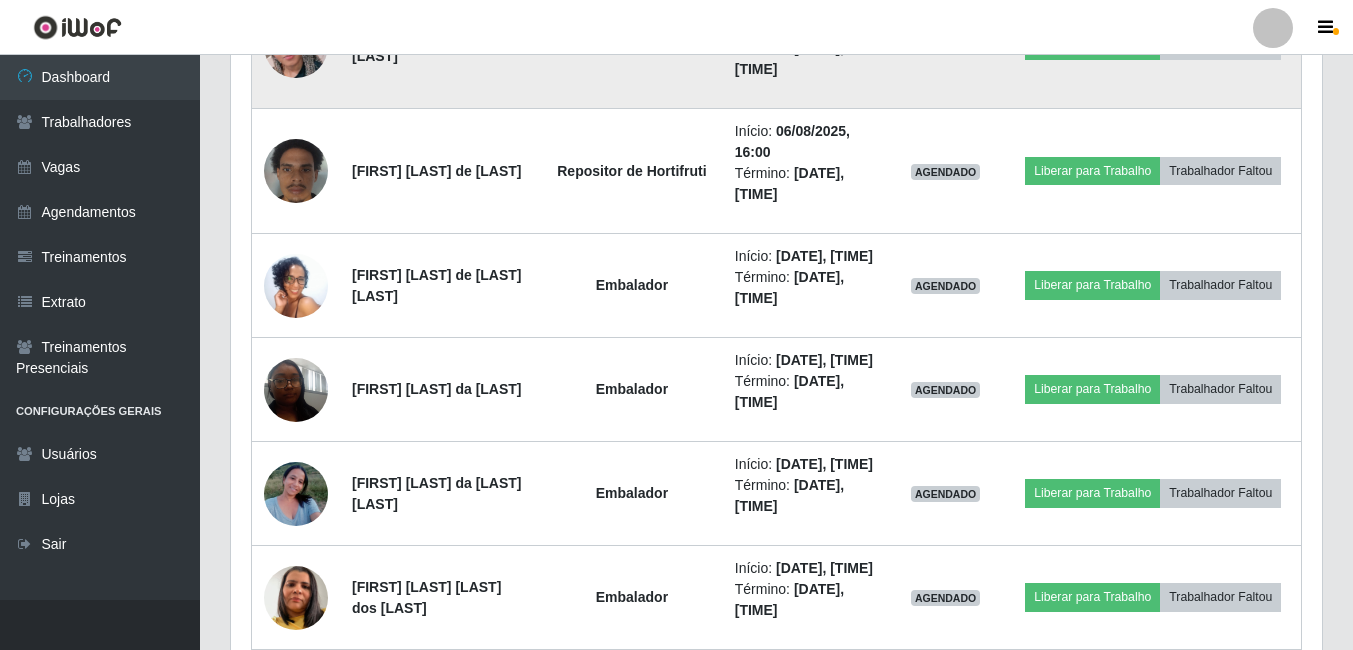 click at bounding box center (296, 46) 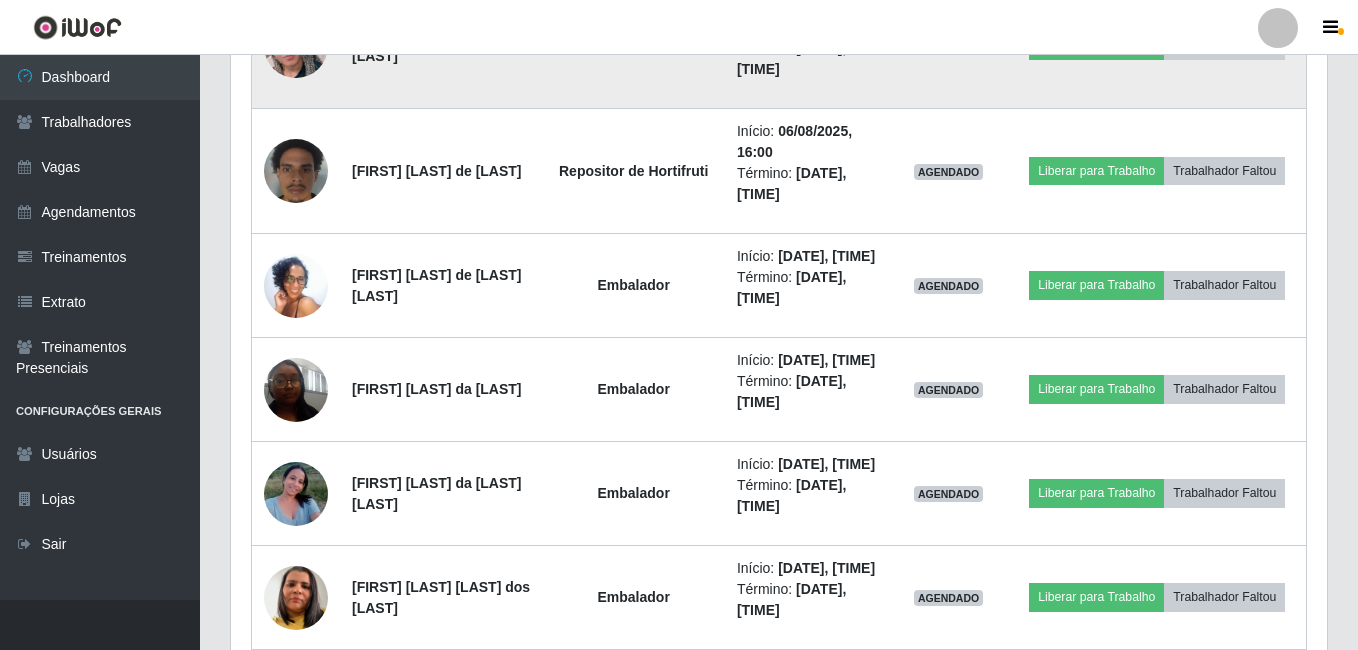 scroll, scrollTop: 999585, scrollLeft: 998919, axis: both 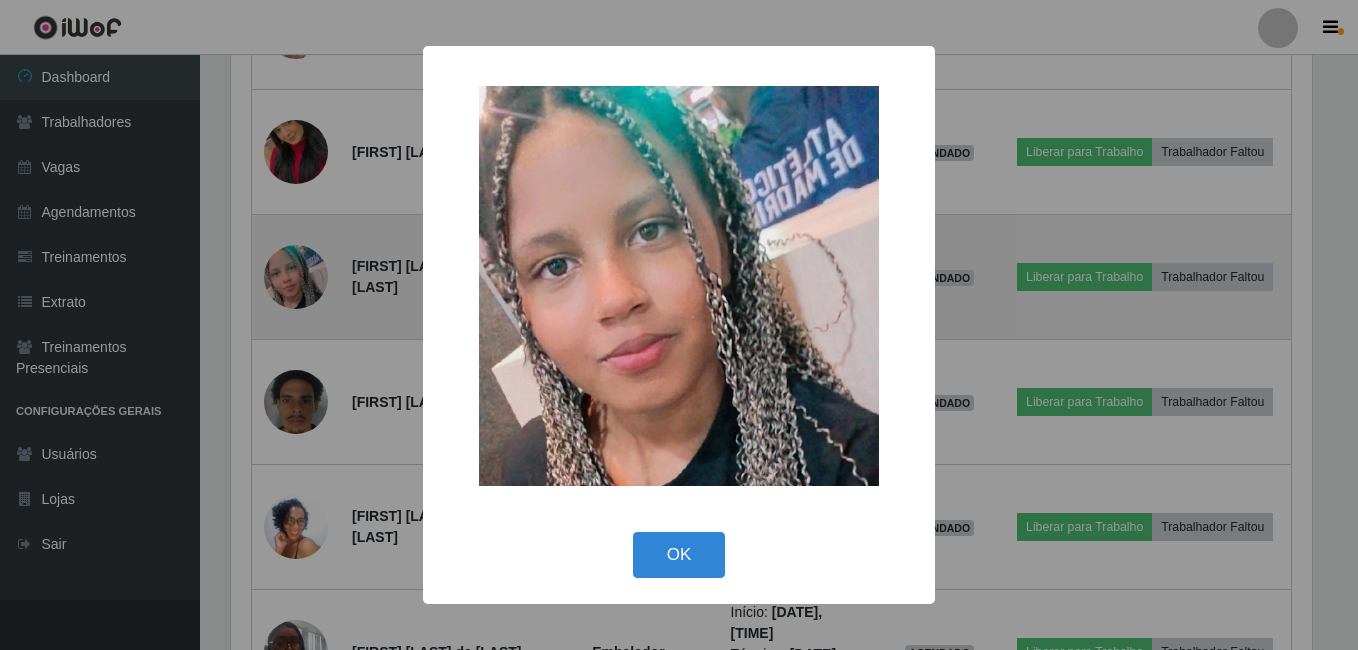 click on "× OK Cancel" at bounding box center (679, 325) 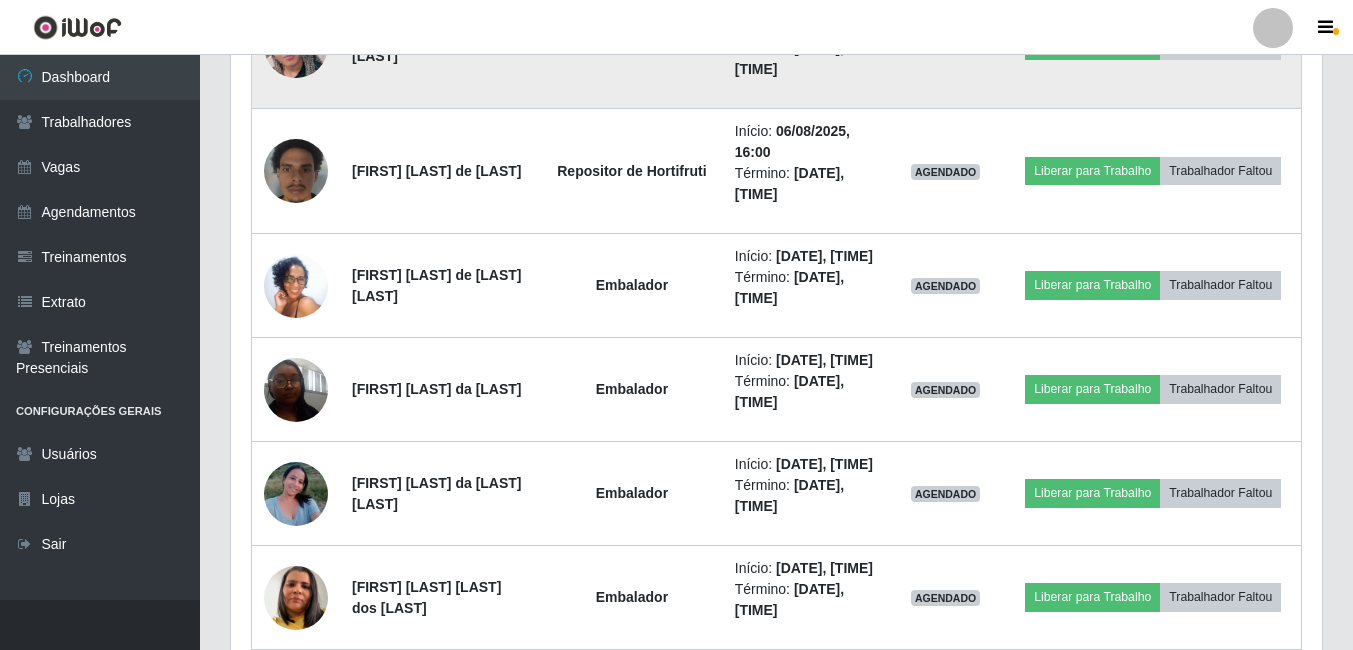 scroll, scrollTop: 999585, scrollLeft: 998909, axis: both 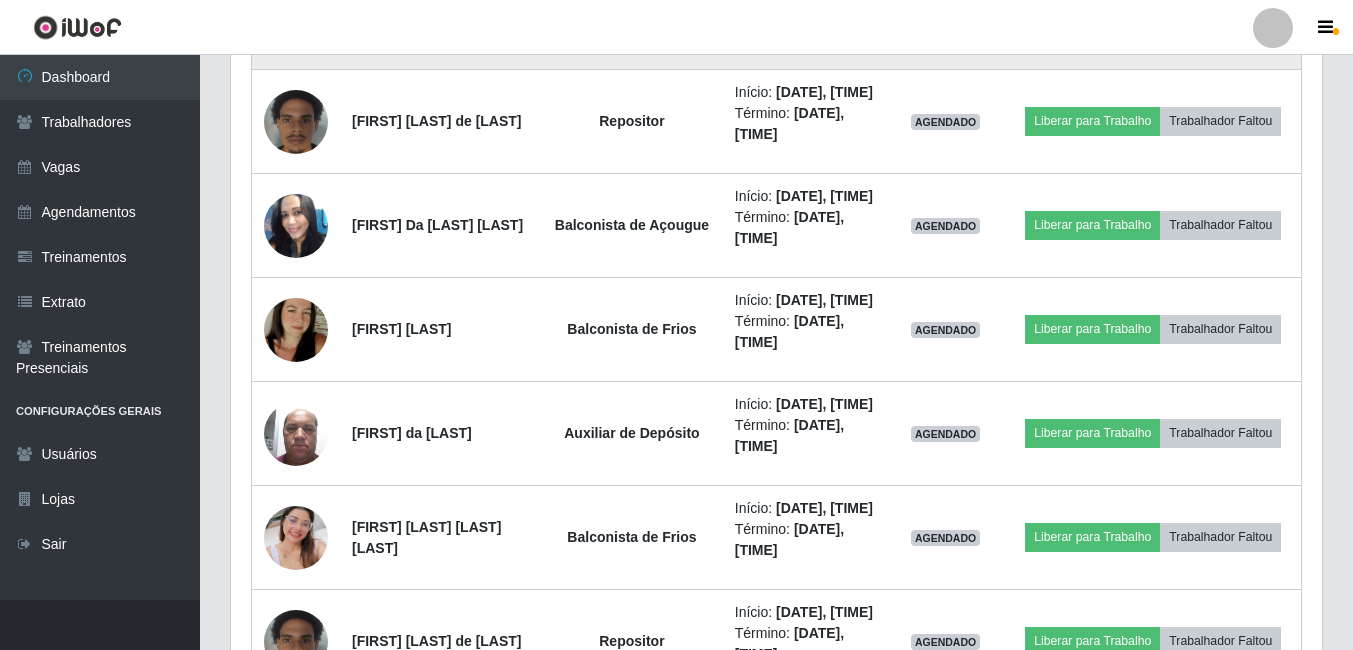 drag, startPoint x: 360, startPoint y: 426, endPoint x: 464, endPoint y: 426, distance: 104 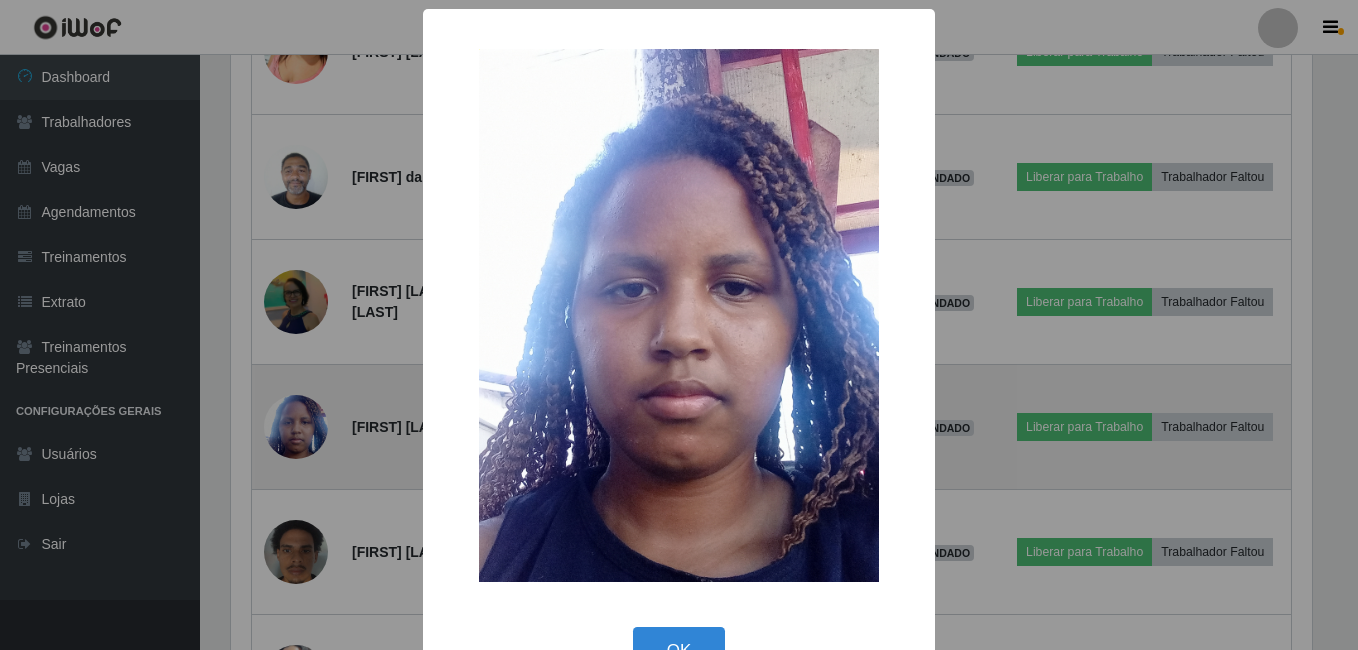scroll, scrollTop: 999585, scrollLeft: 998919, axis: both 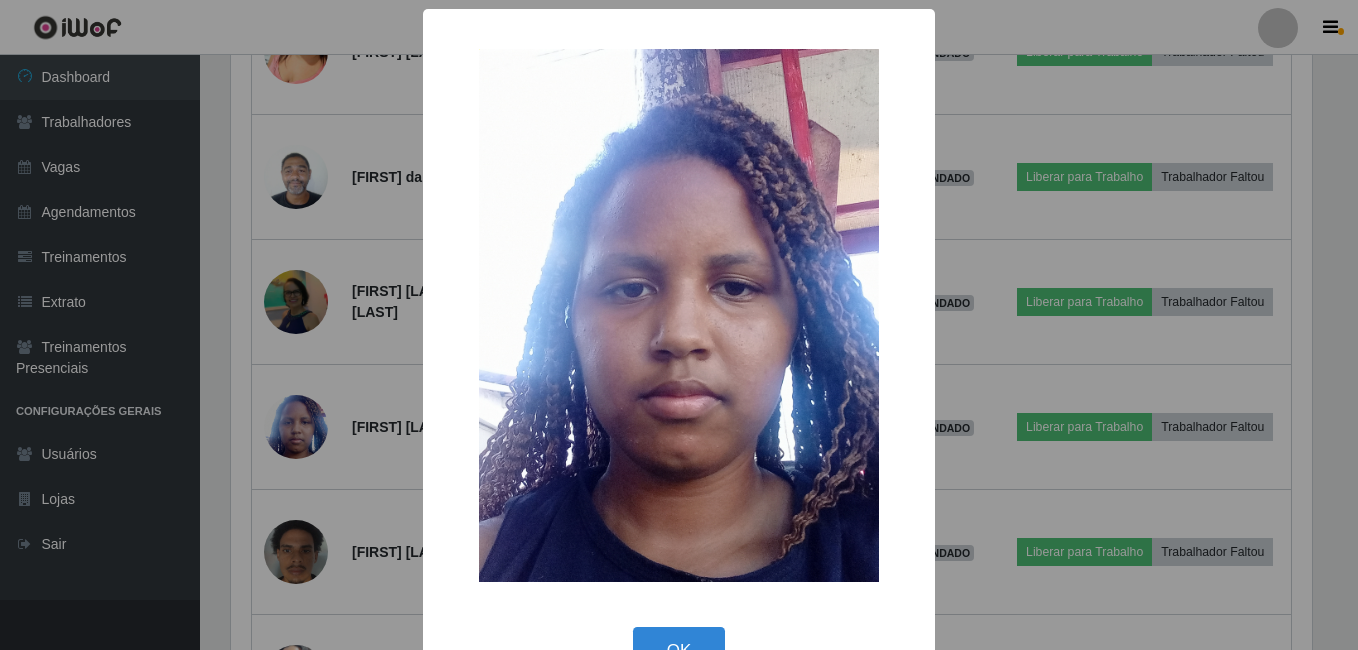 click on "× OK Cancel" at bounding box center [679, 325] 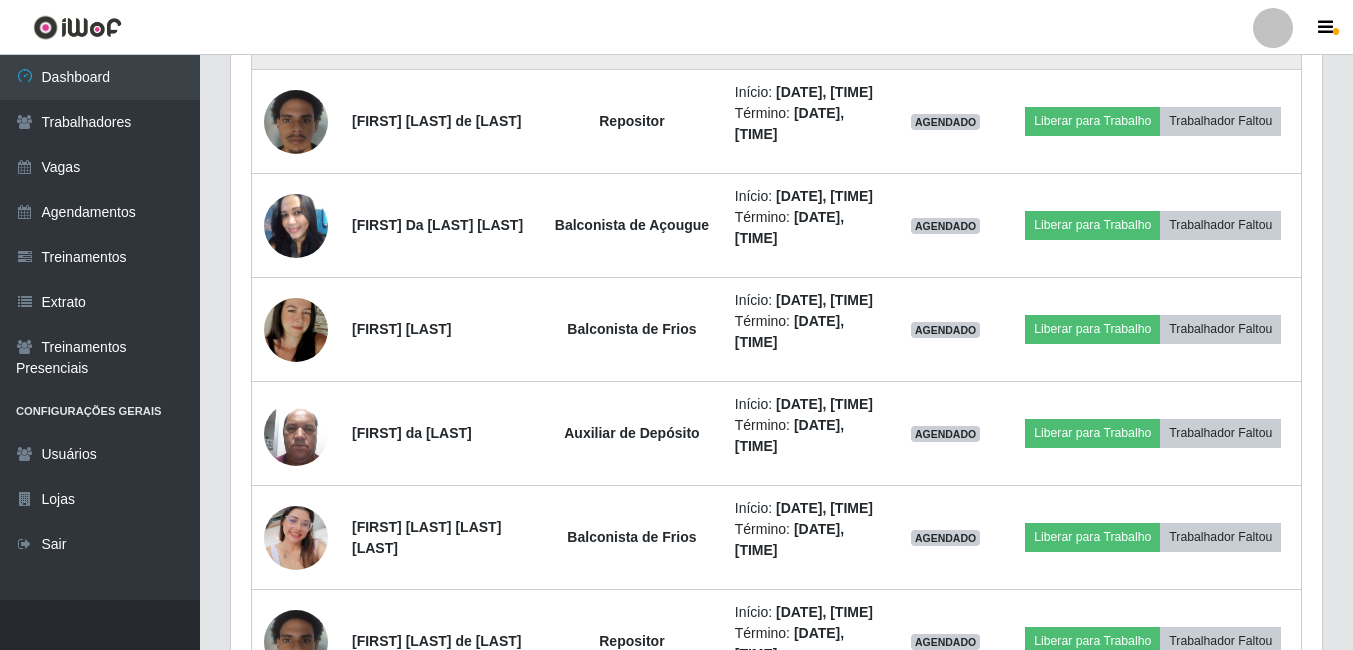 scroll, scrollTop: 999585, scrollLeft: 998909, axis: both 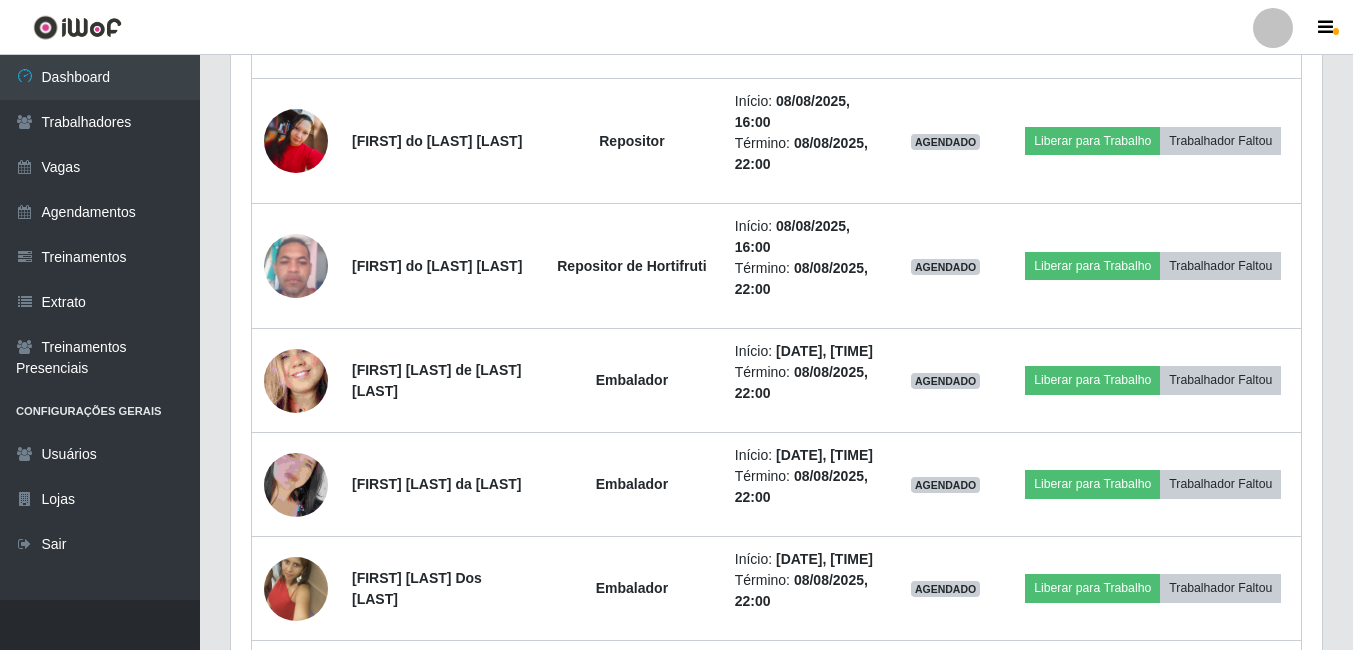 click at bounding box center [296, -515] 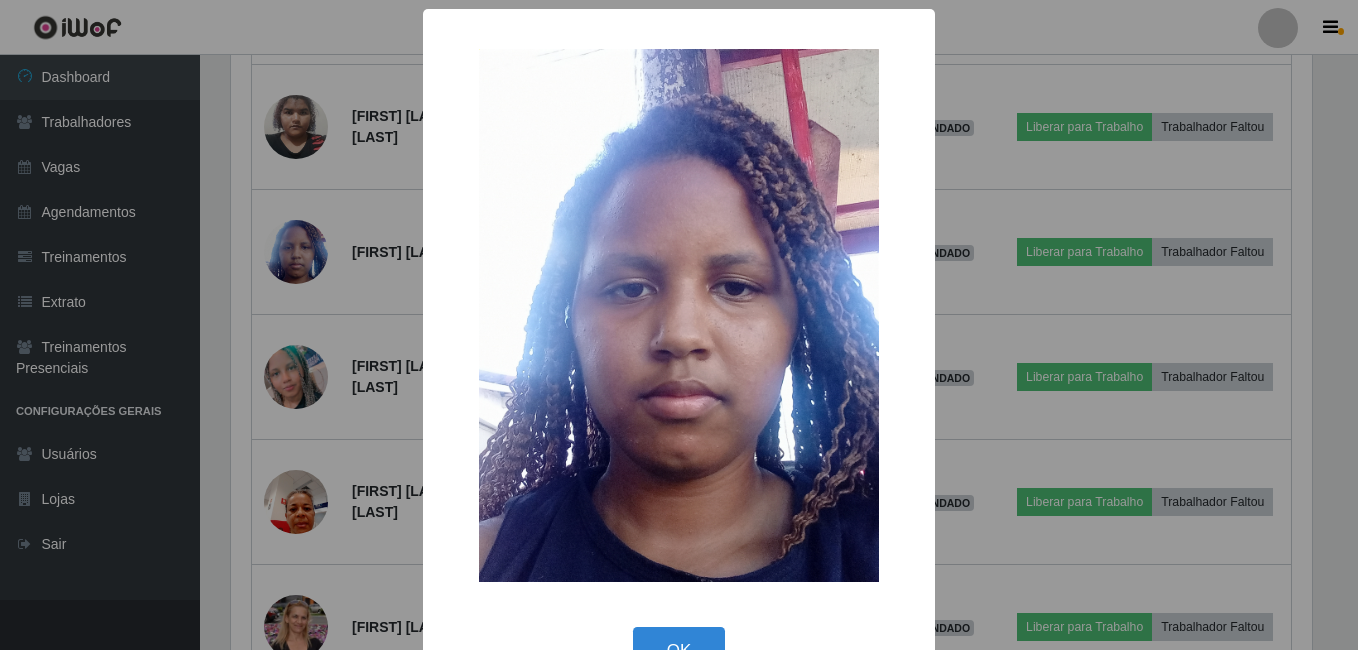 click on "× OK Cancel" at bounding box center [679, 325] 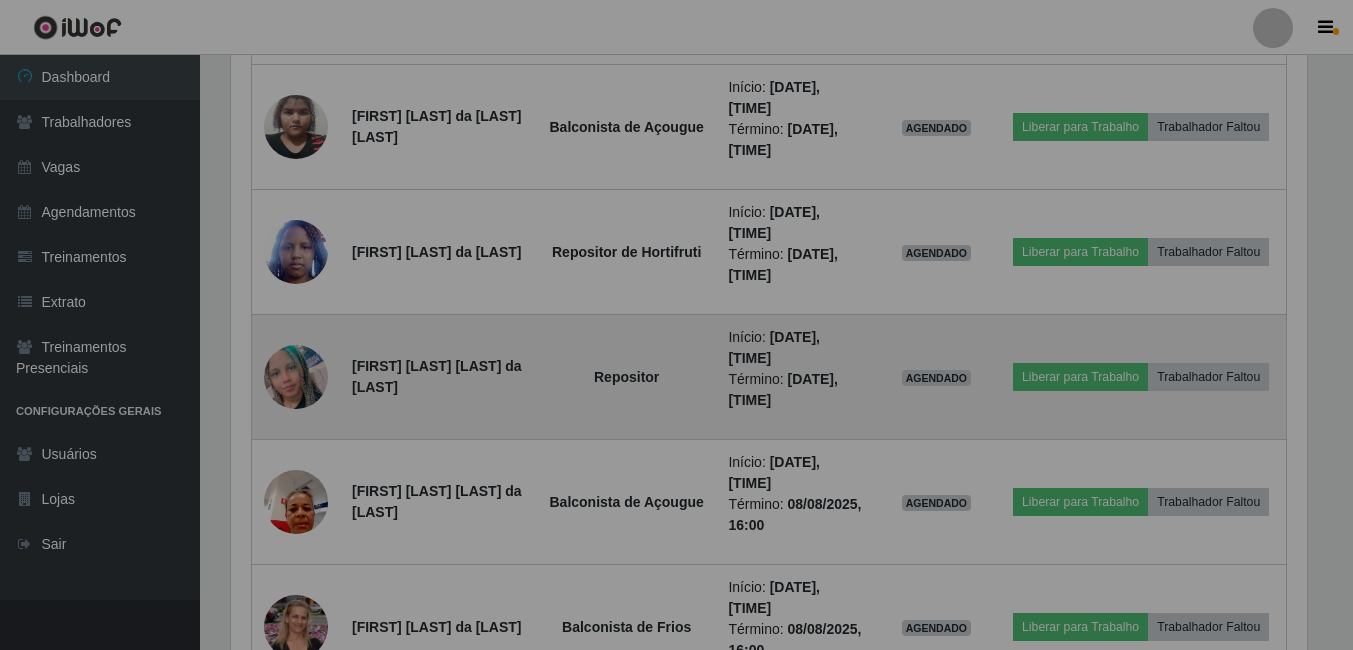 scroll, scrollTop: 999585, scrollLeft: 998909, axis: both 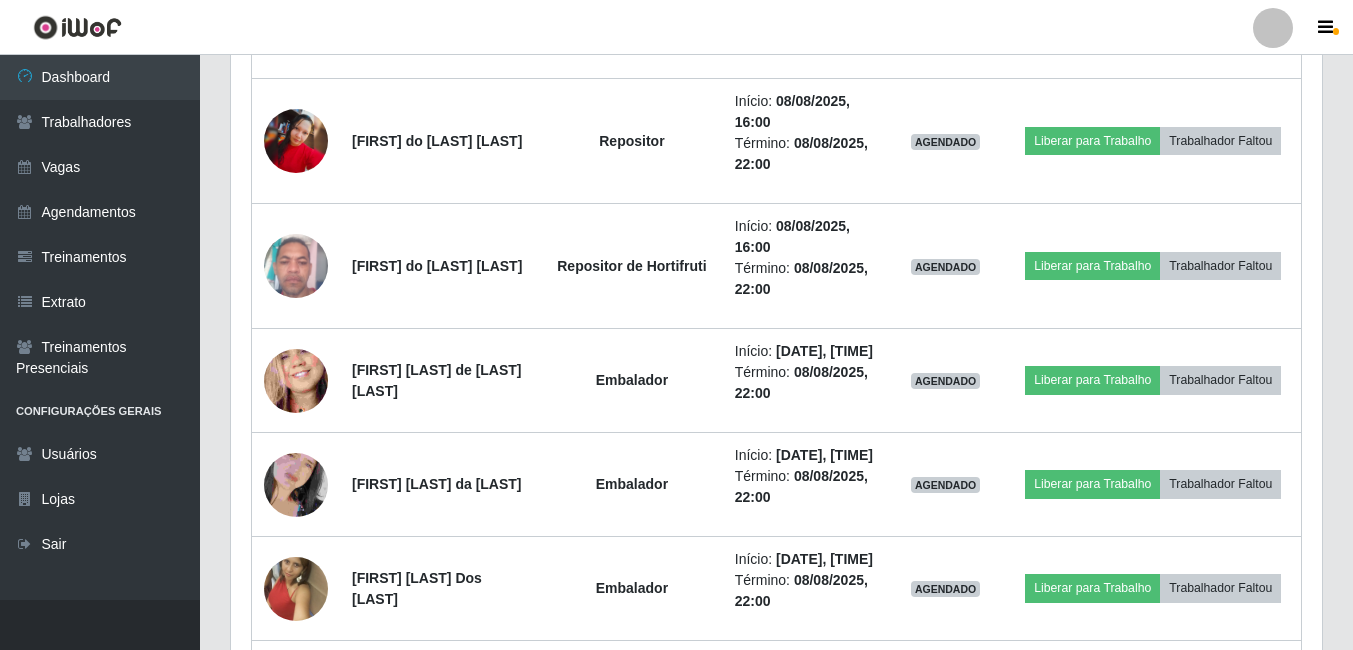 click at bounding box center (296, -410) 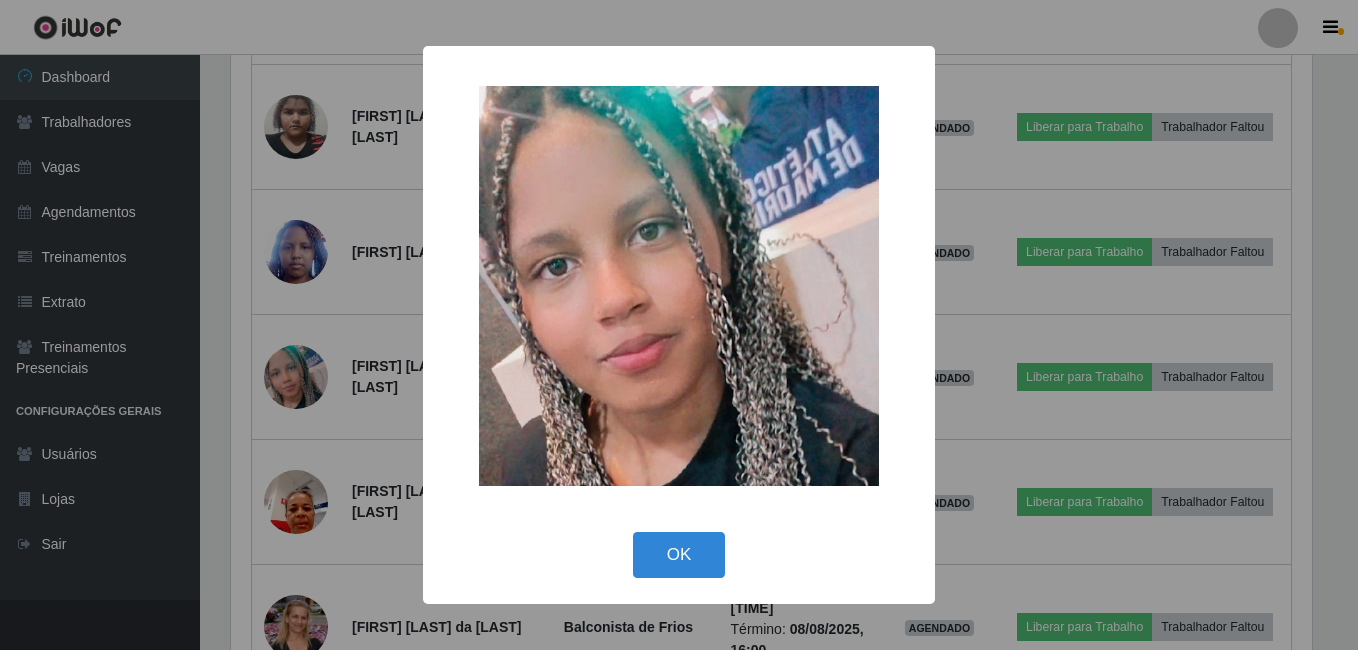 type 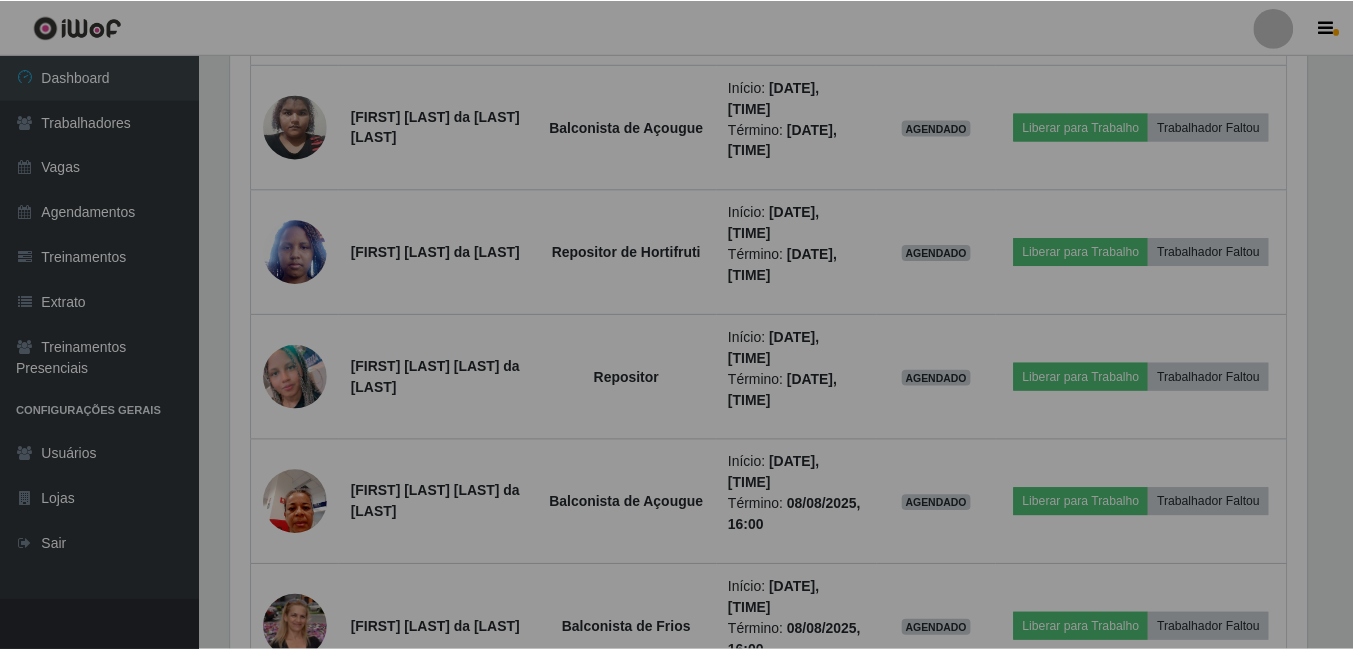 scroll, scrollTop: 999585, scrollLeft: 998909, axis: both 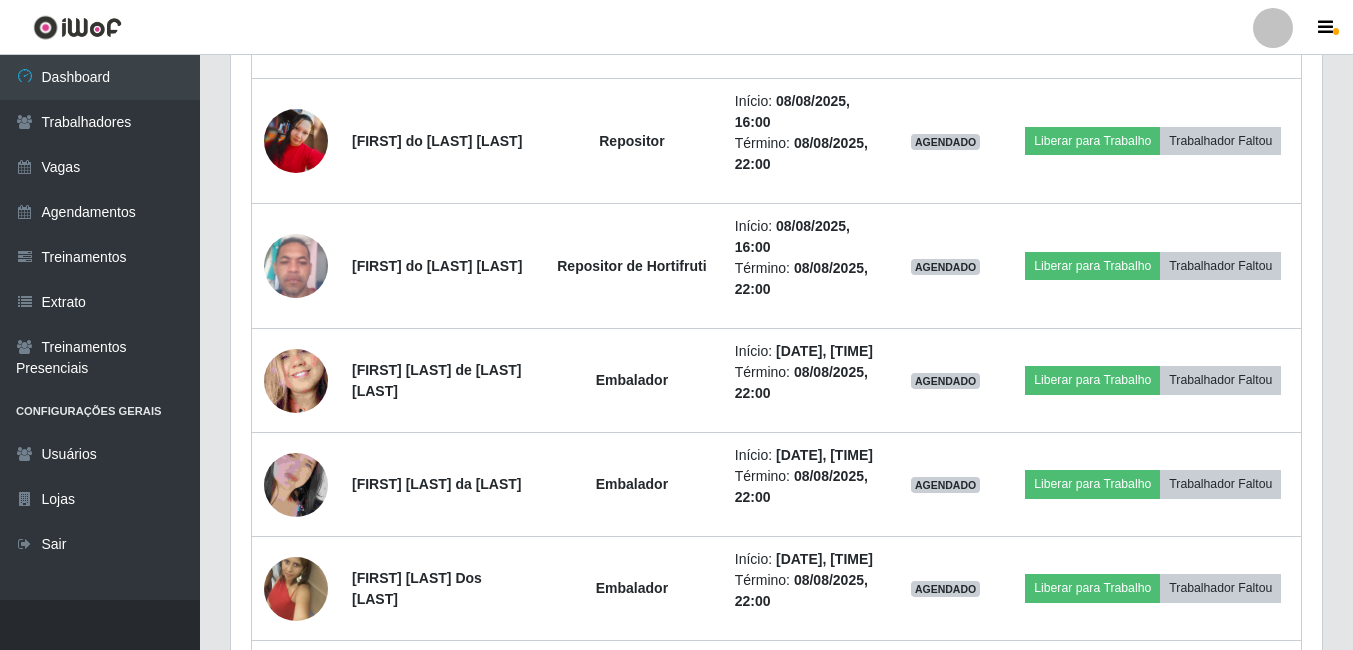click at bounding box center [296, -515] 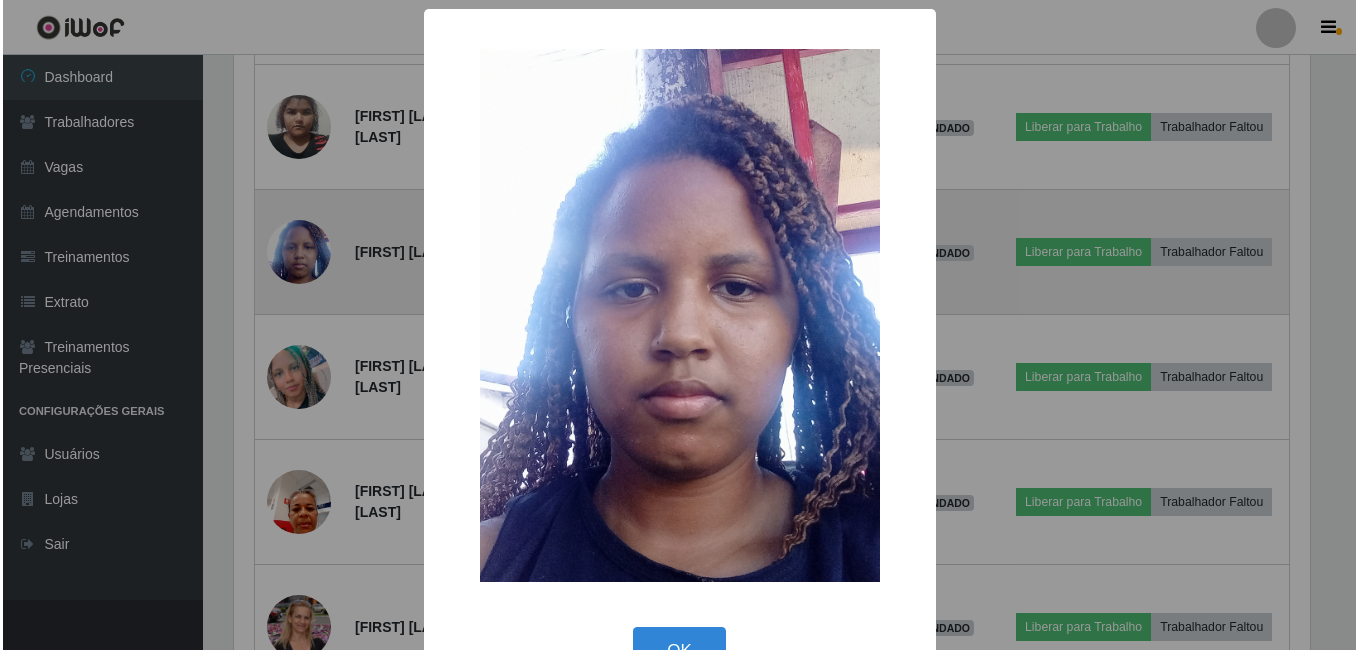 scroll, scrollTop: 999585, scrollLeft: 998919, axis: both 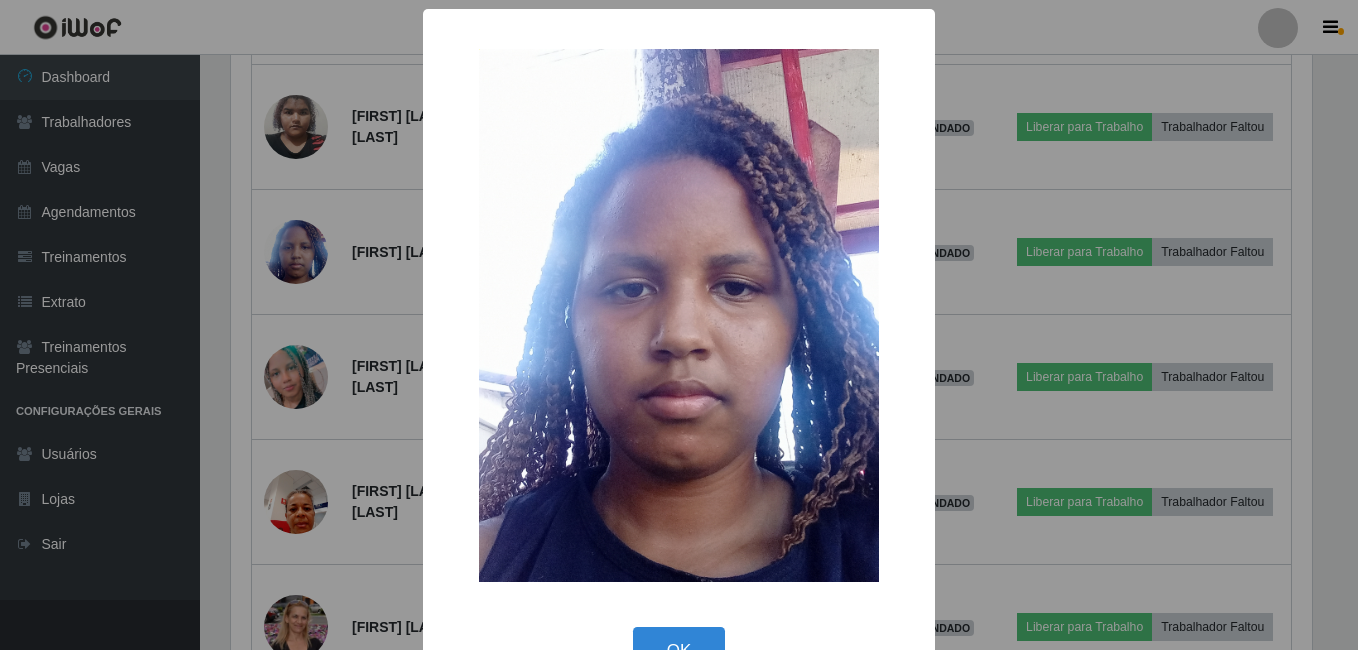 click on "× OK Cancel" at bounding box center (679, 325) 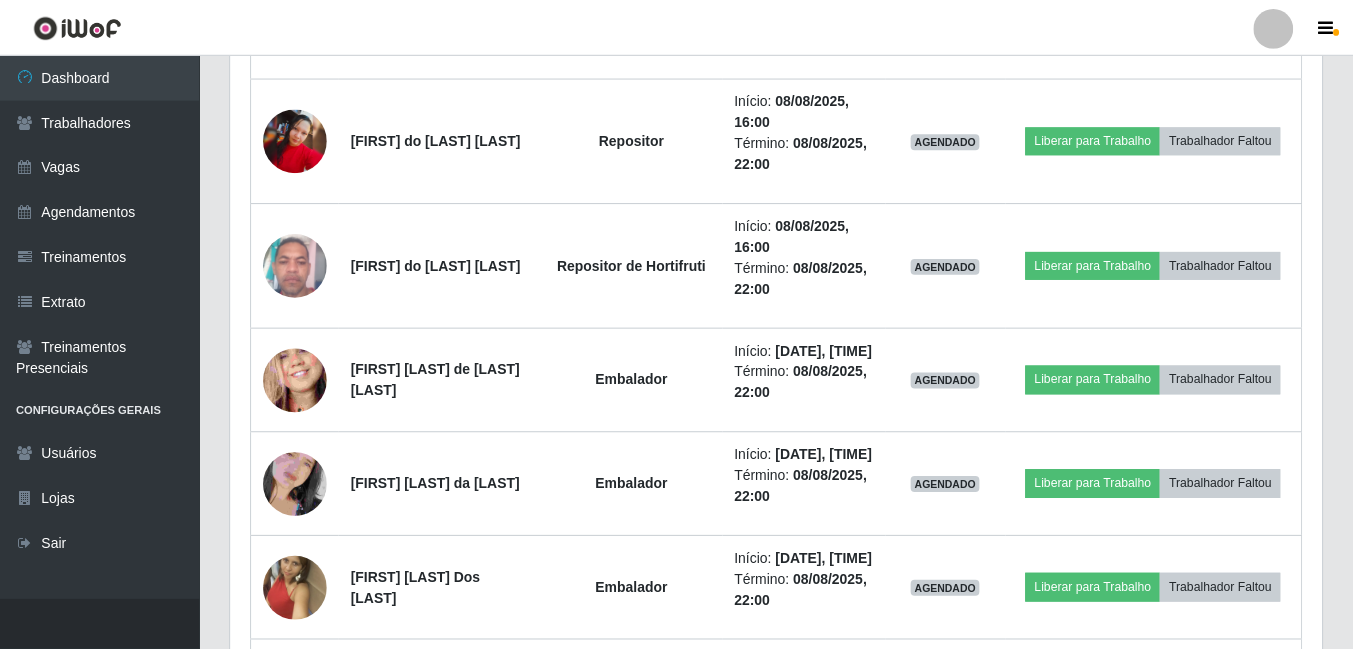 scroll, scrollTop: 999585, scrollLeft: 998909, axis: both 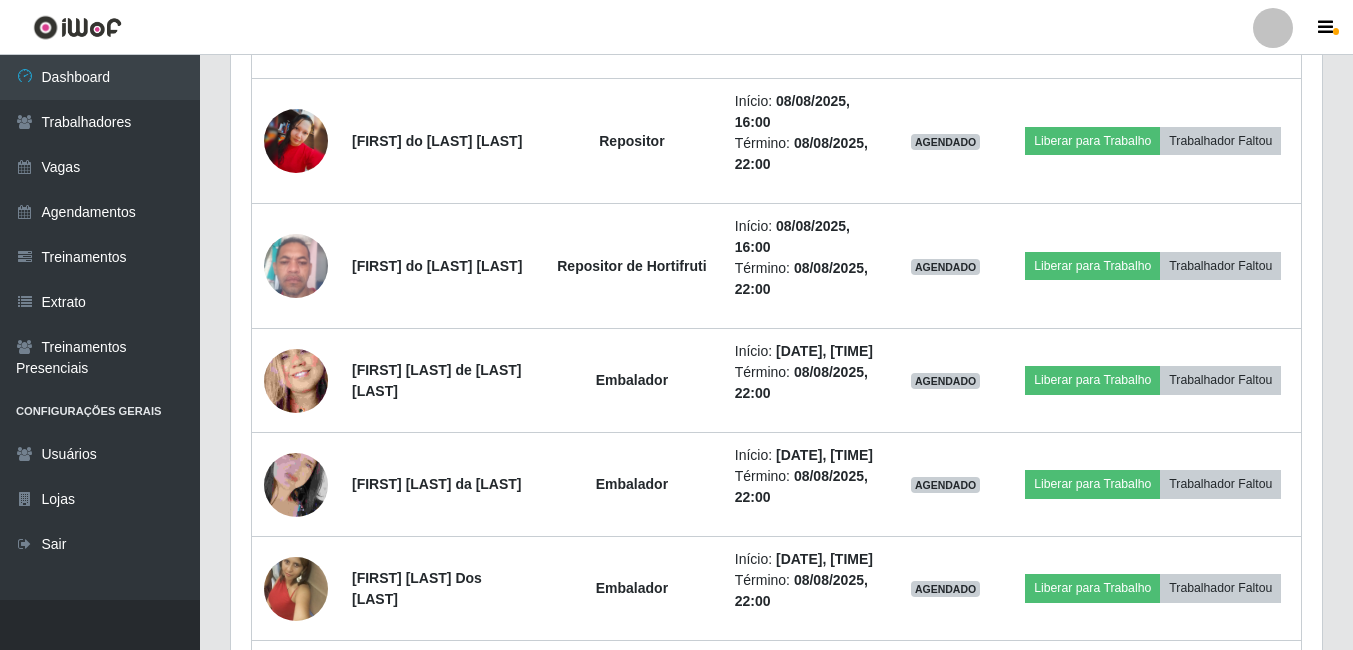 click at bounding box center [296, -410] 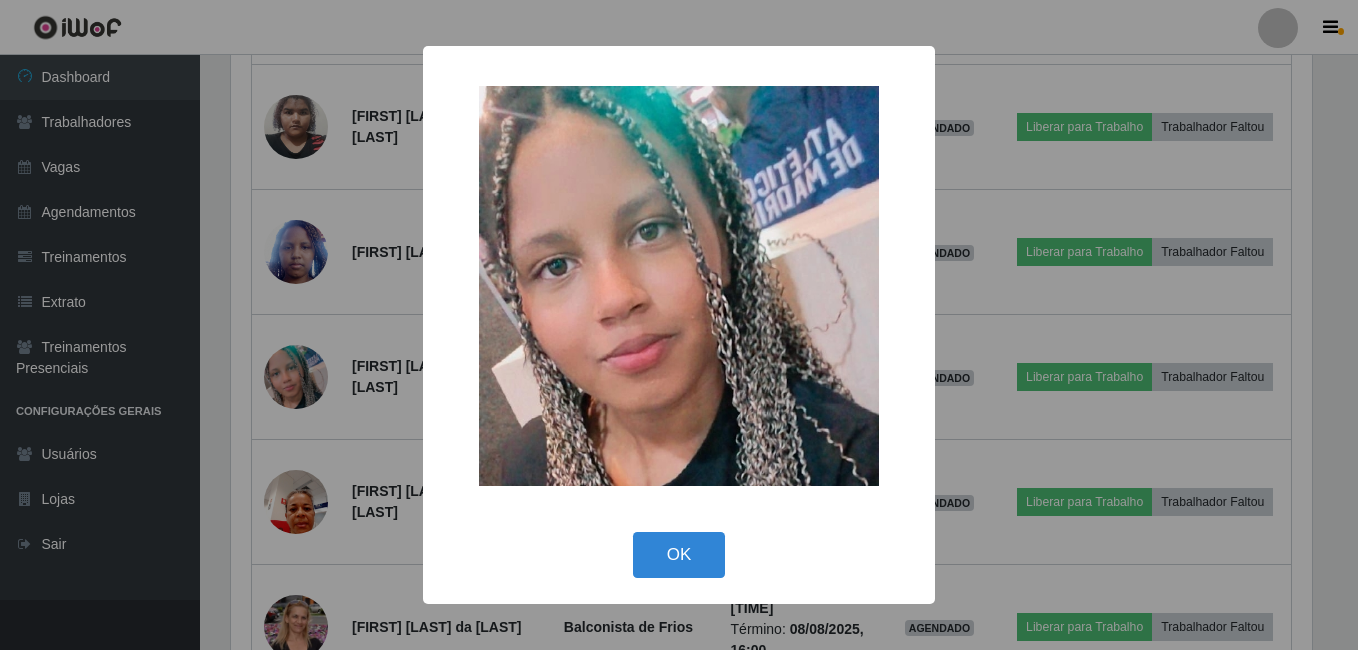 click on "× OK Cancel" at bounding box center [679, 325] 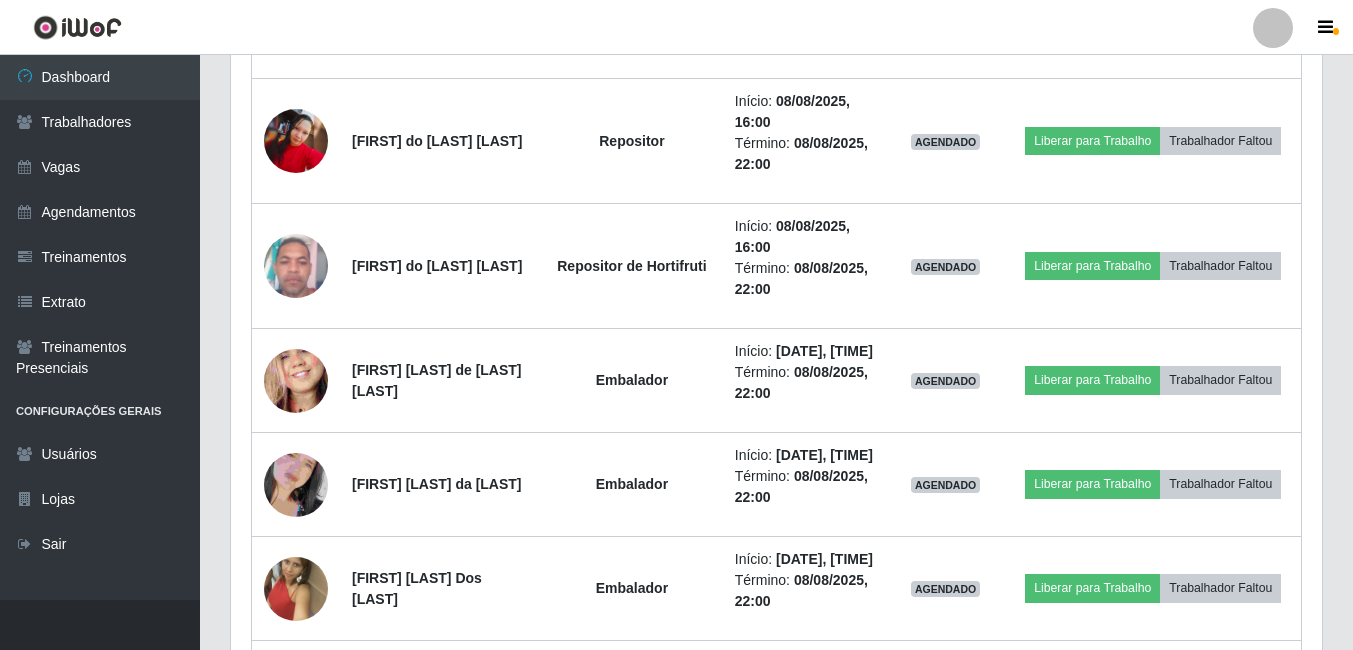 click at bounding box center [296, -410] 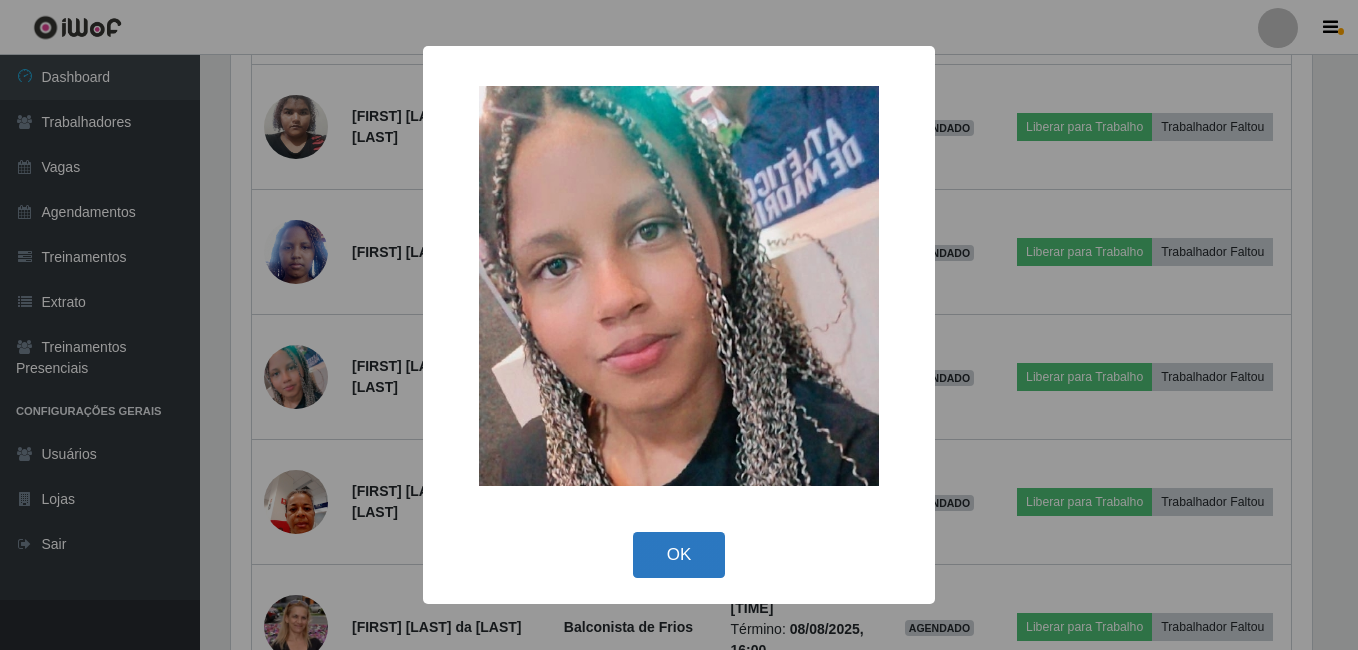 click on "OK" at bounding box center [679, 555] 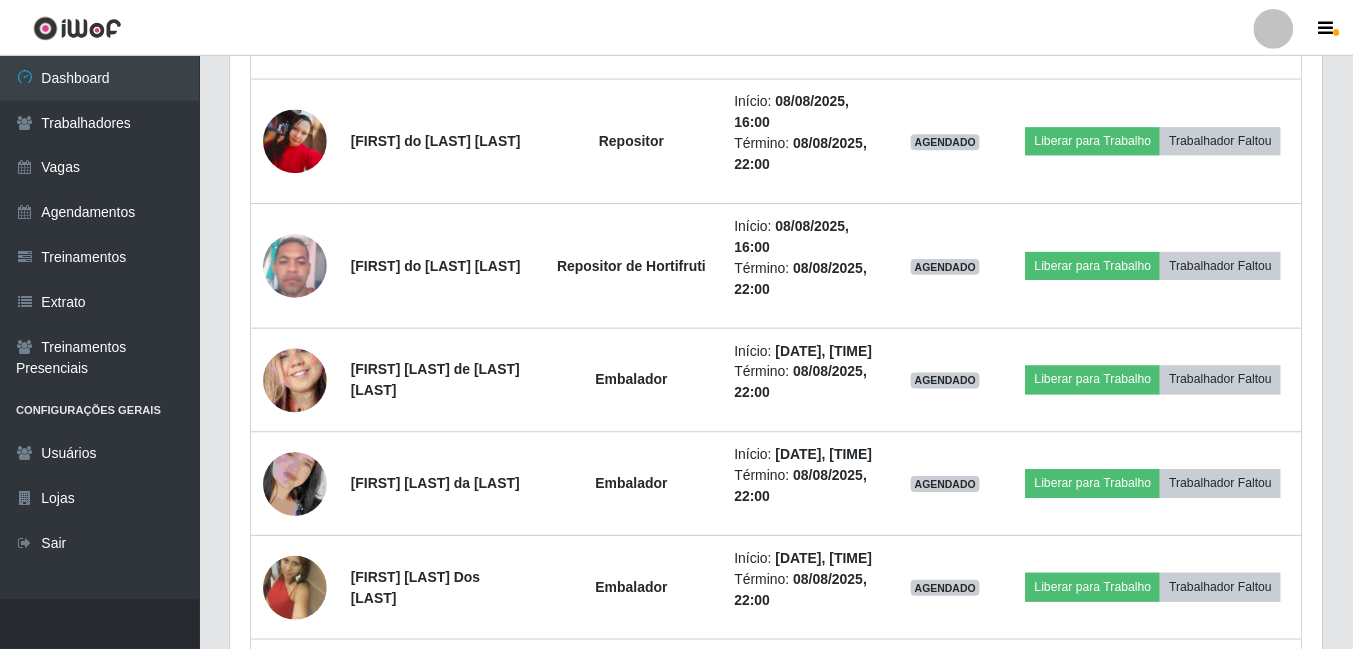 scroll, scrollTop: 999585, scrollLeft: 998909, axis: both 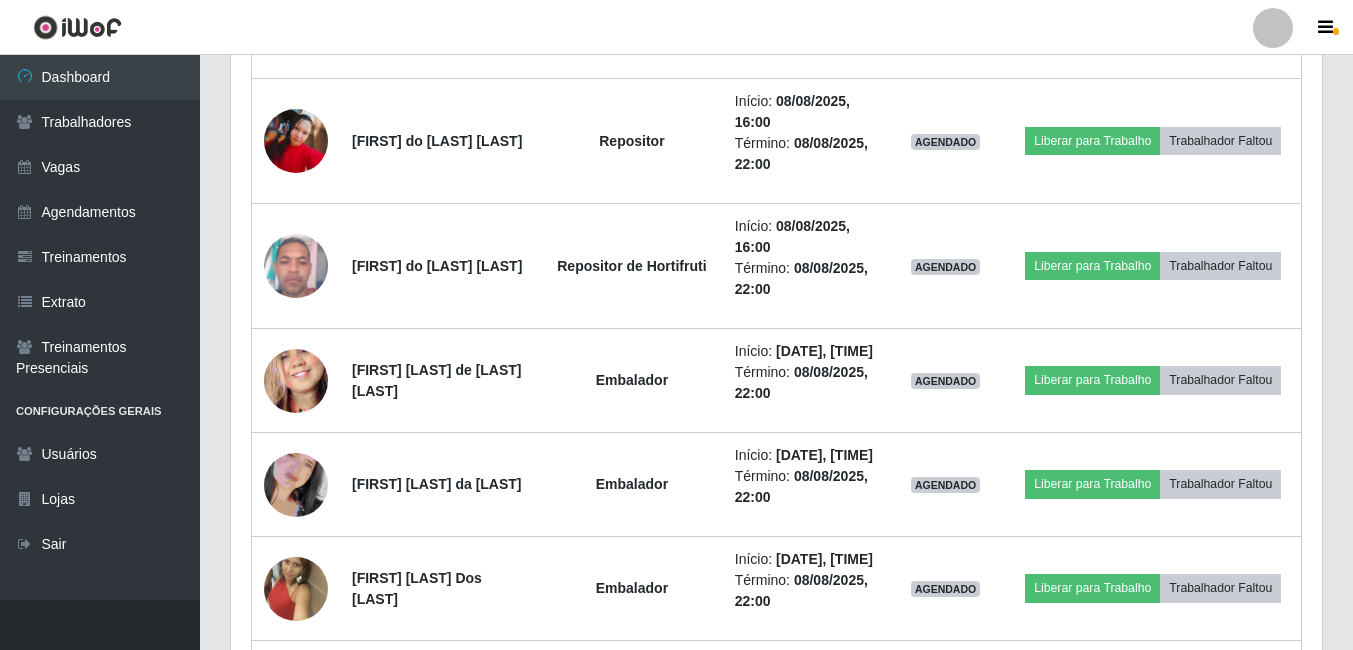 click at bounding box center [296, -410] 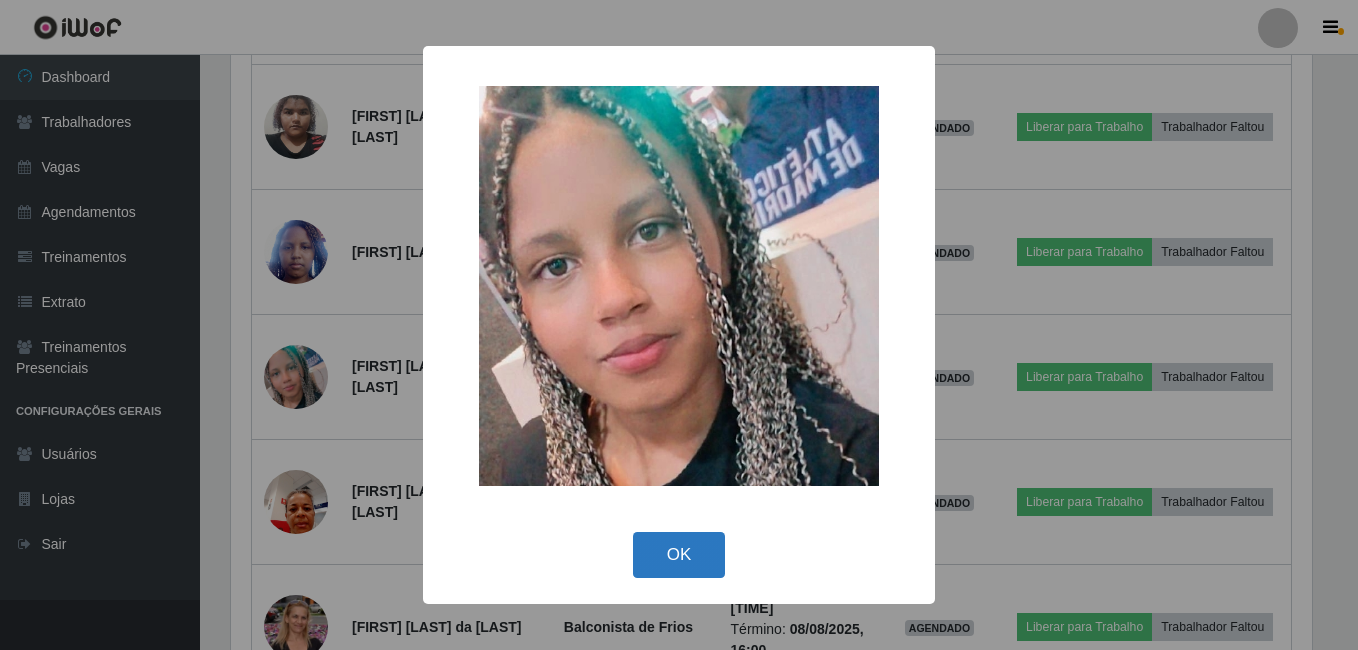 click on "OK" at bounding box center [679, 555] 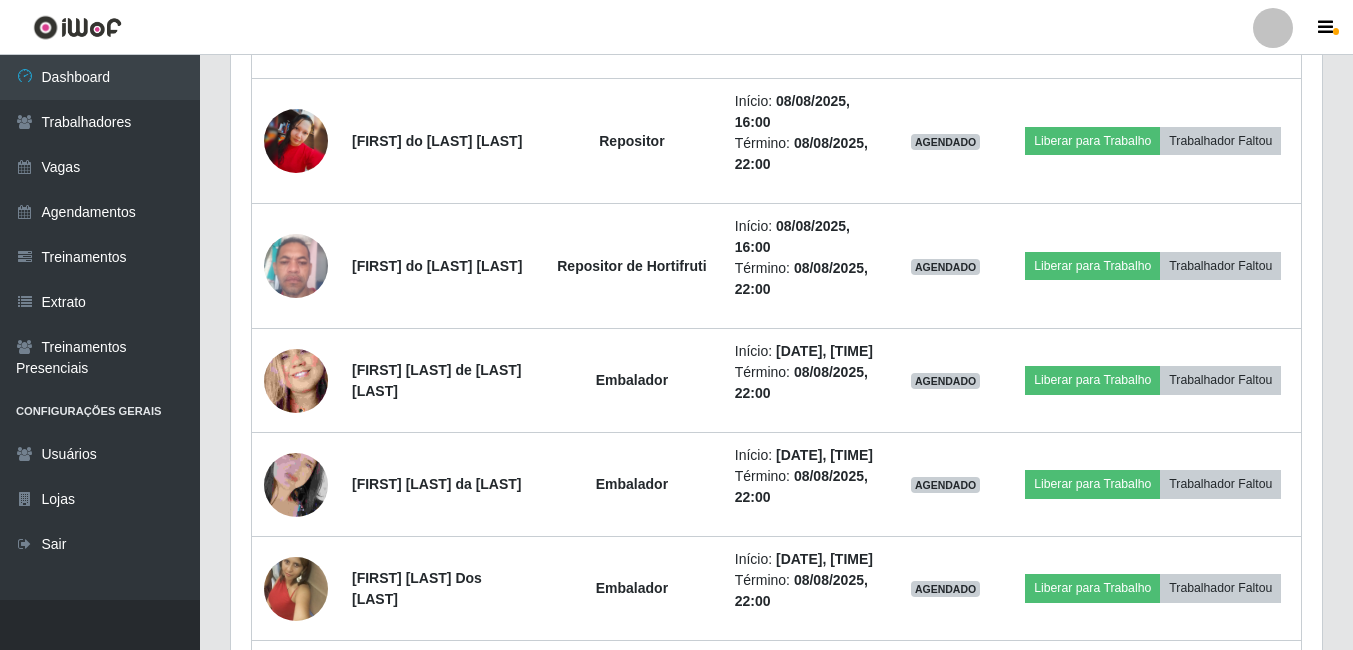 scroll, scrollTop: 999585, scrollLeft: 998909, axis: both 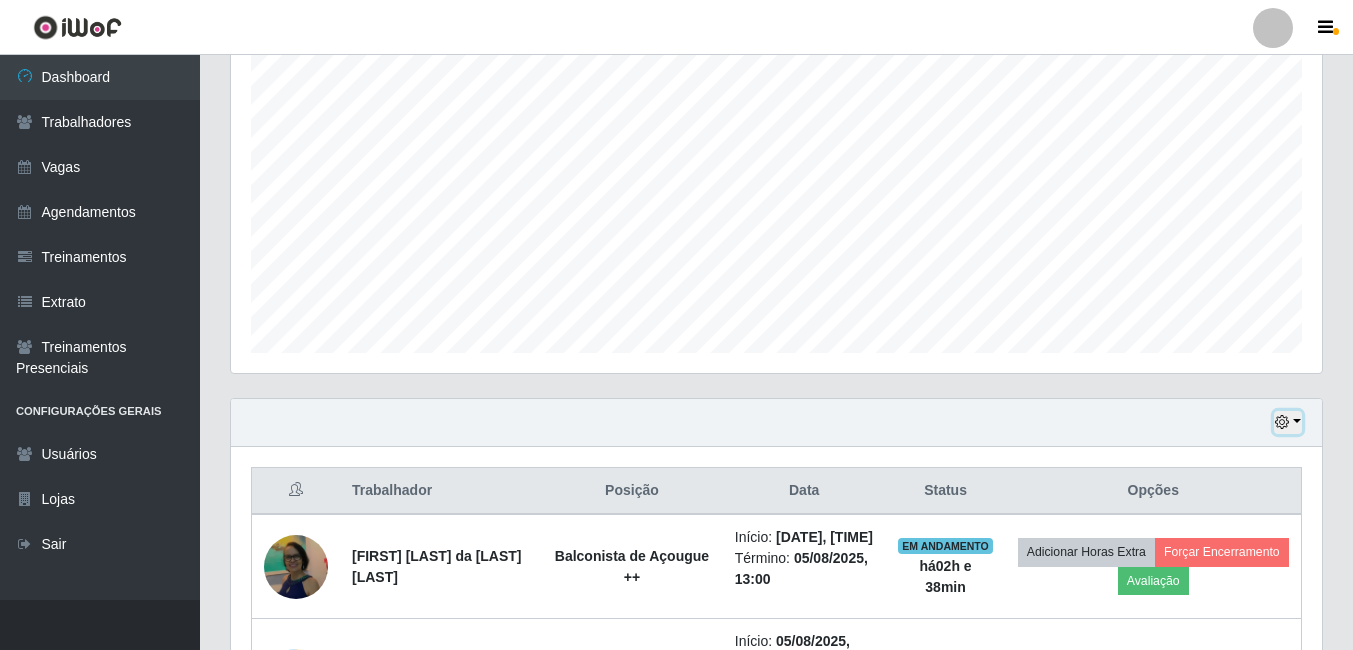 click at bounding box center (1282, 422) 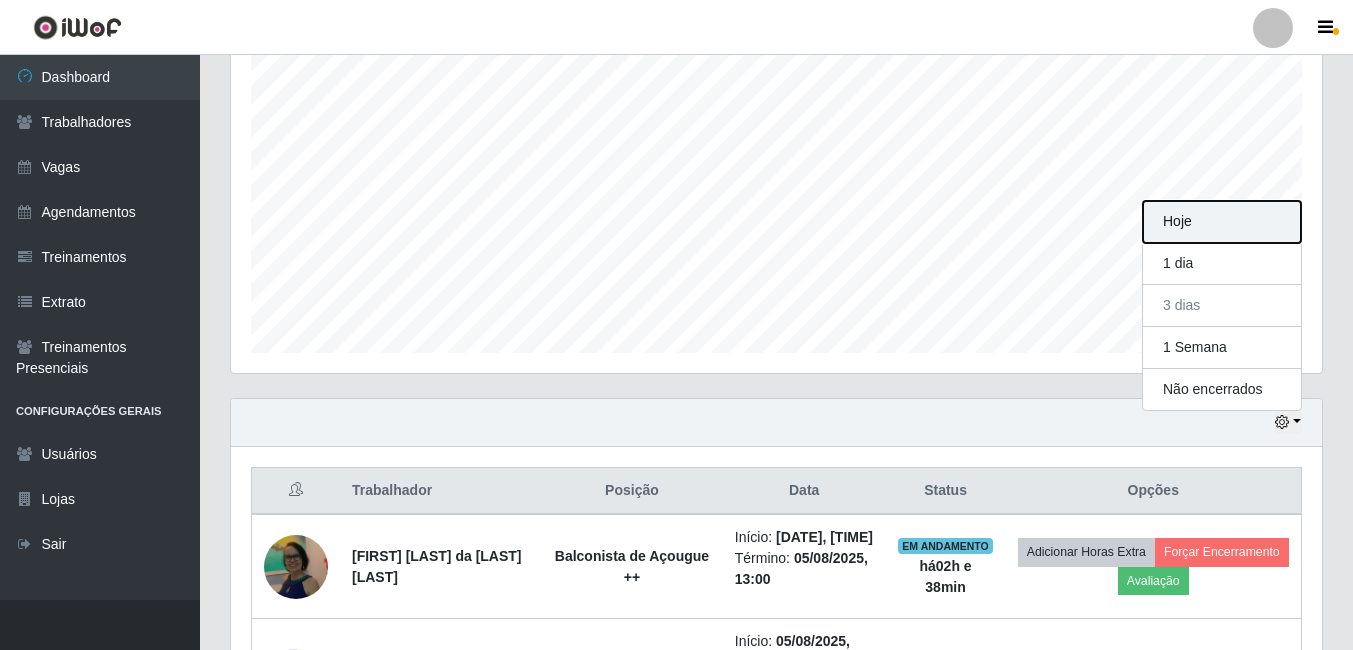 click on "Hoje" at bounding box center (1222, 222) 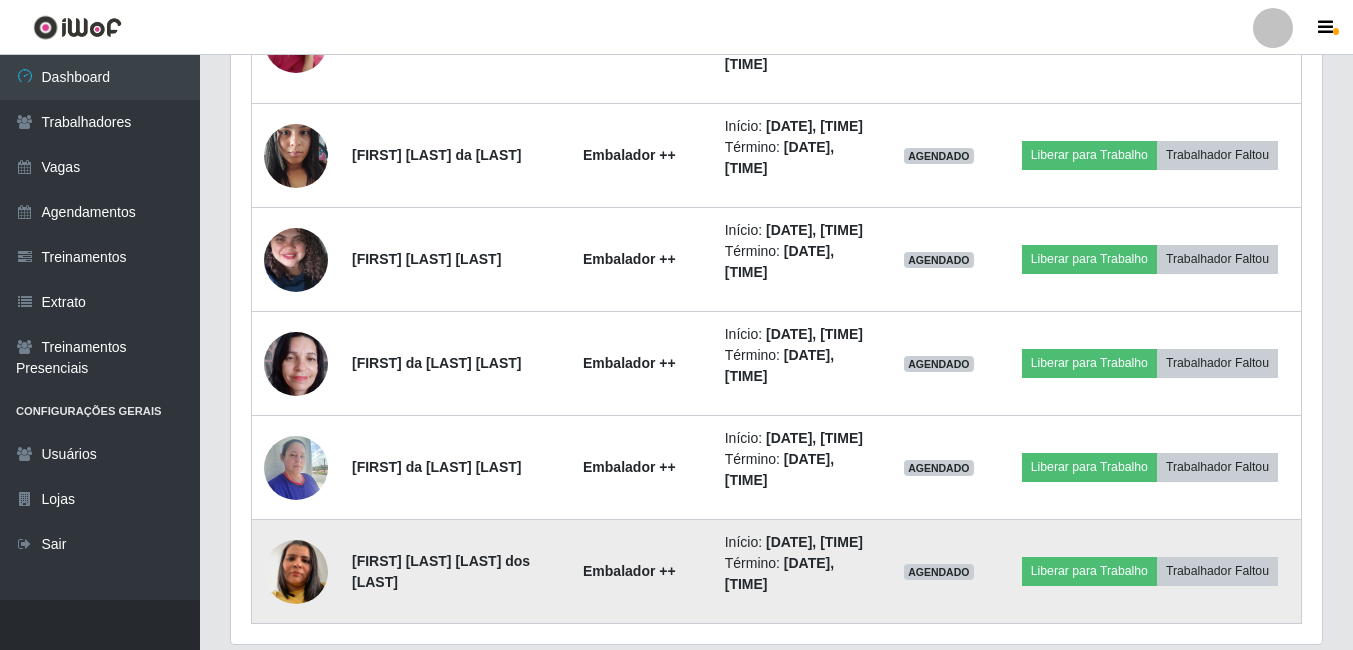 scroll, scrollTop: 1662, scrollLeft: 0, axis: vertical 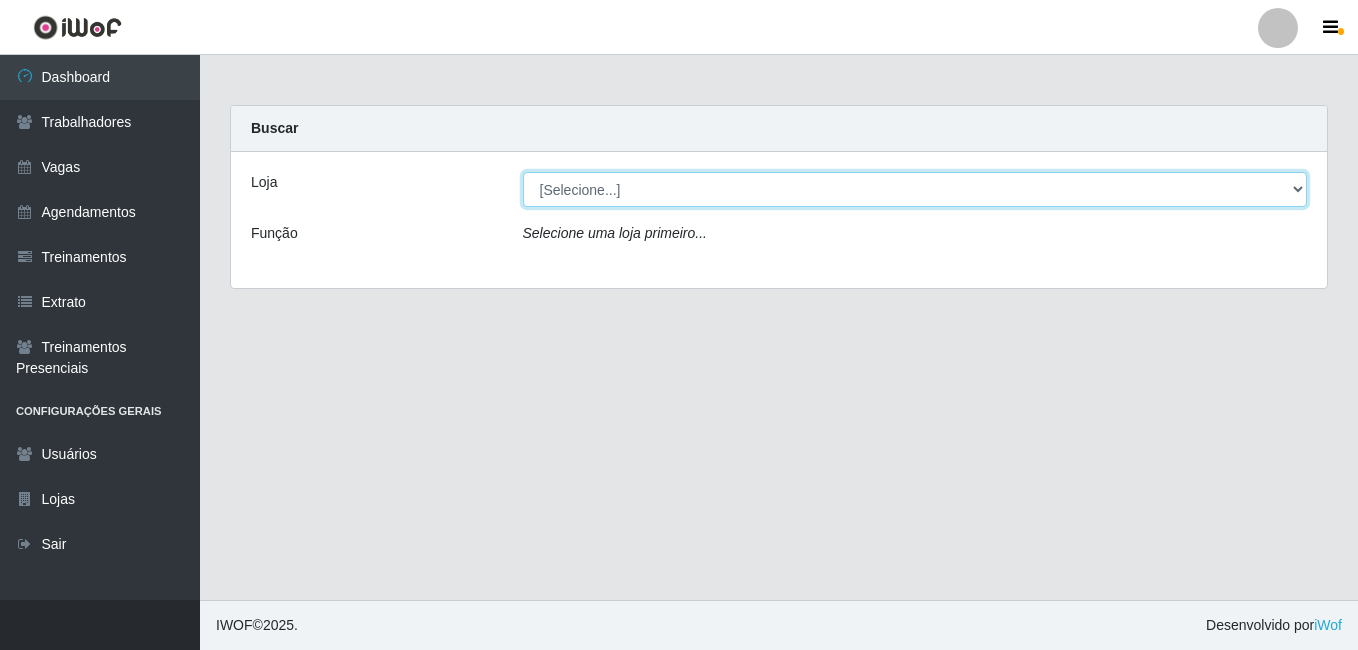 click on "[Selecione...] Bemais - [NAME]" at bounding box center [915, 189] 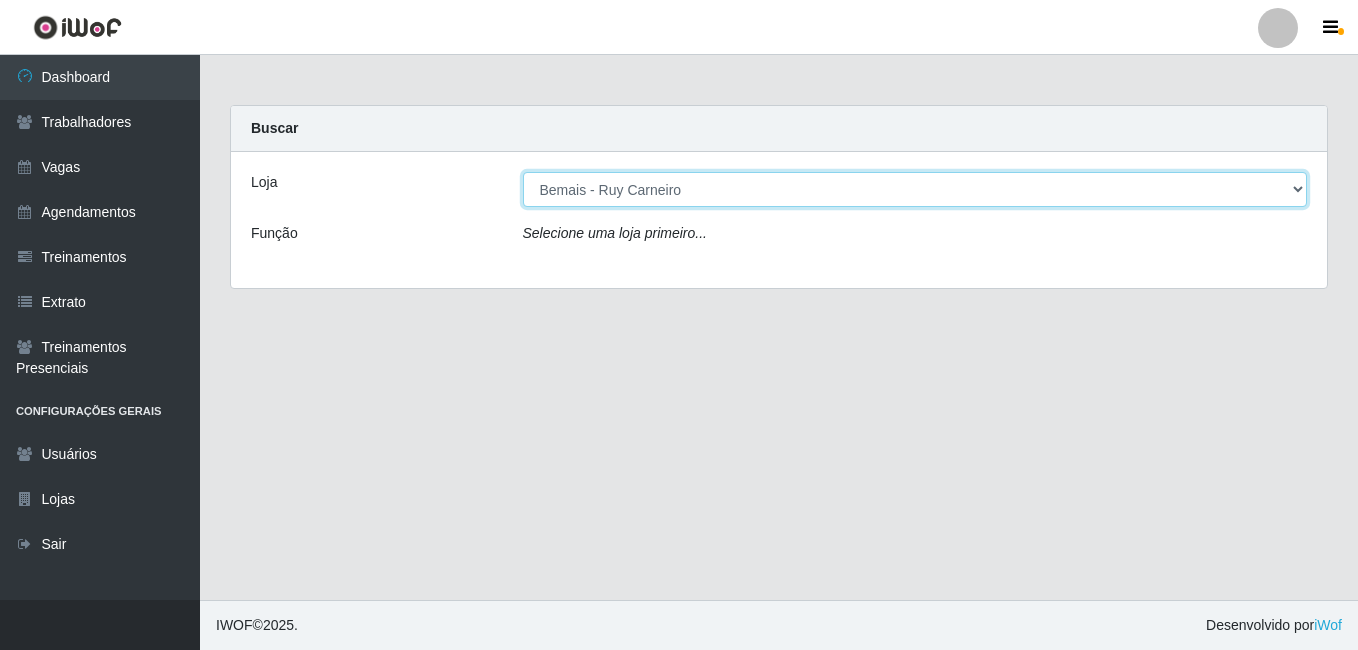 click on "[Selecione...] Bemais - [NAME]" at bounding box center (915, 189) 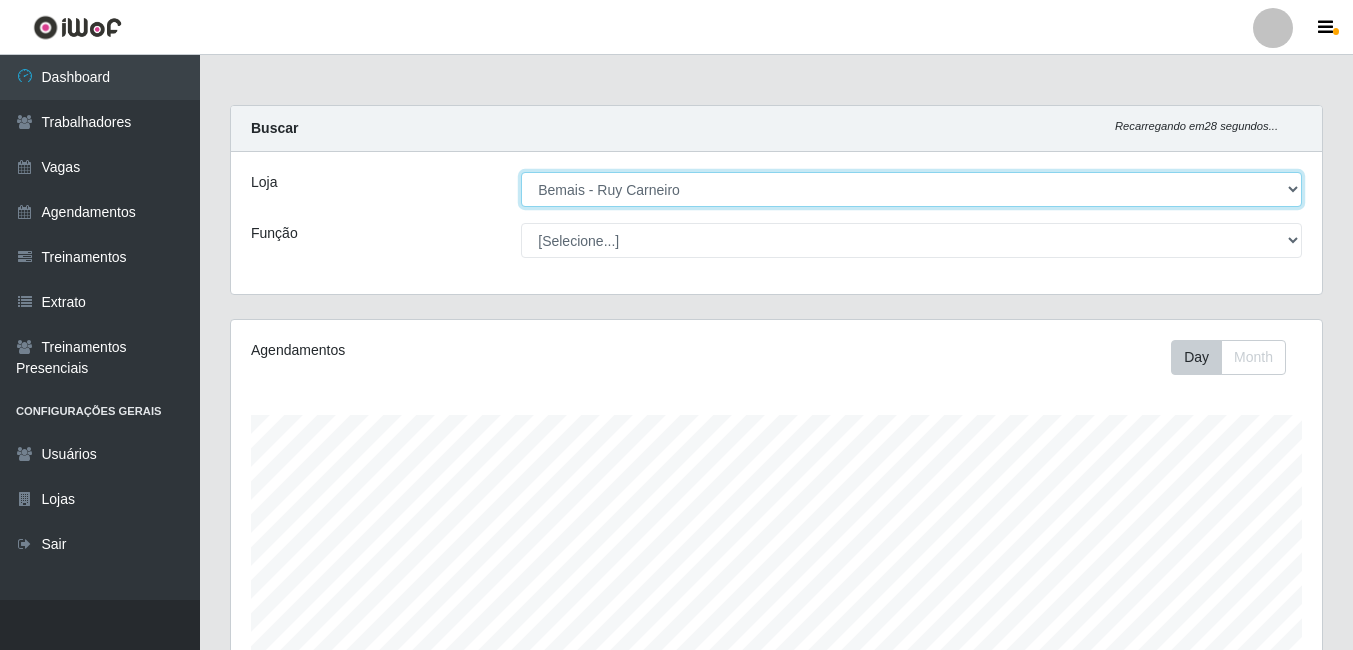 scroll, scrollTop: 999585, scrollLeft: 998909, axis: both 